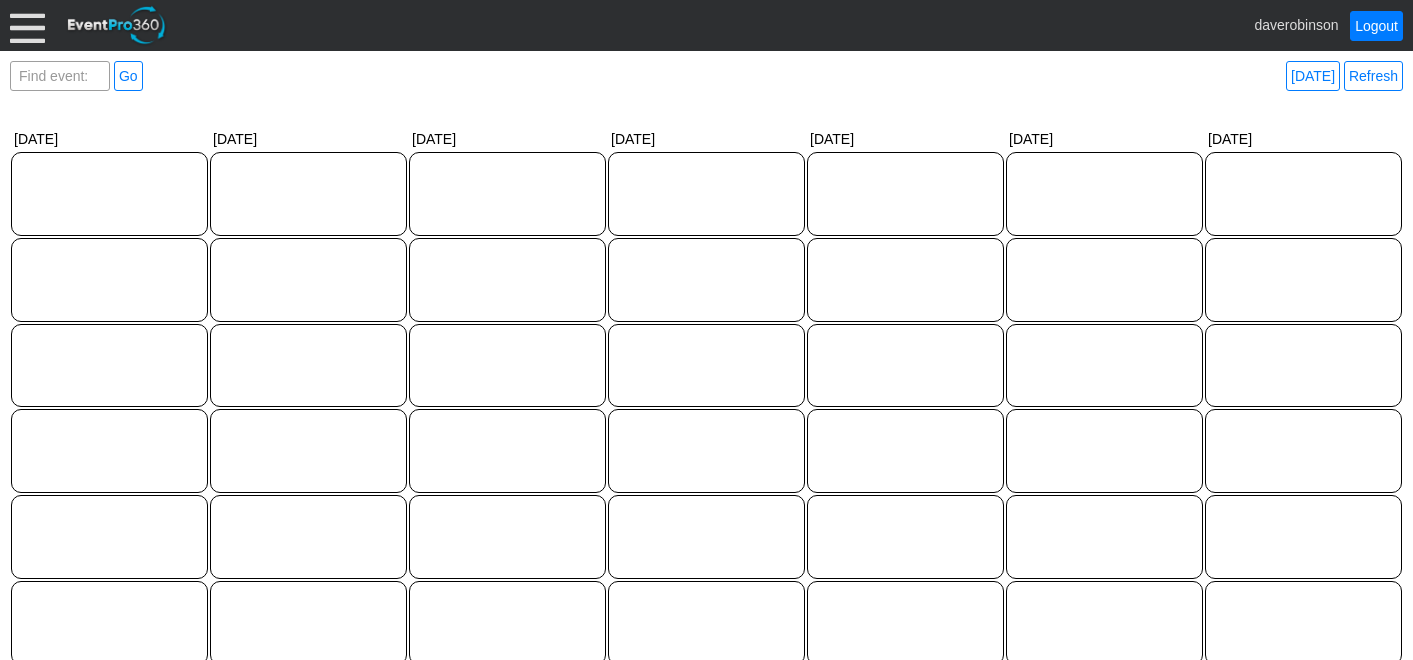 scroll, scrollTop: 0, scrollLeft: 0, axis: both 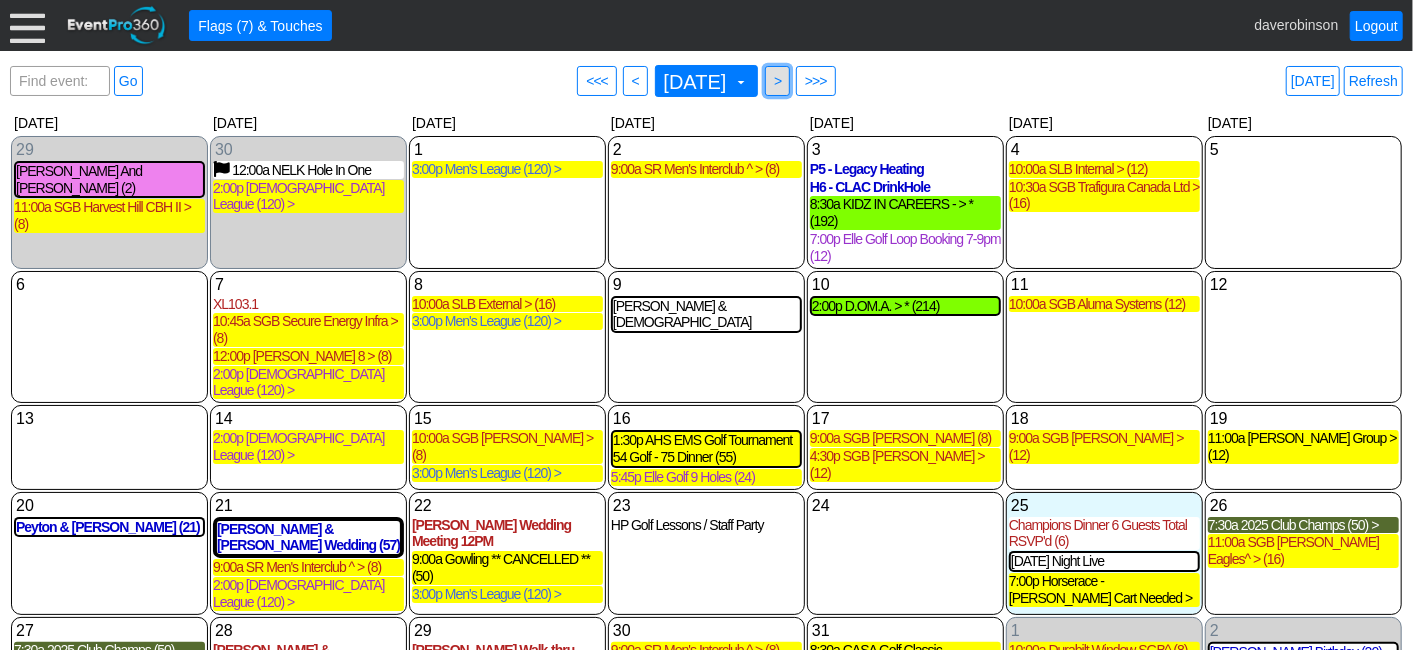 click on "● >" at bounding box center (777, 81) 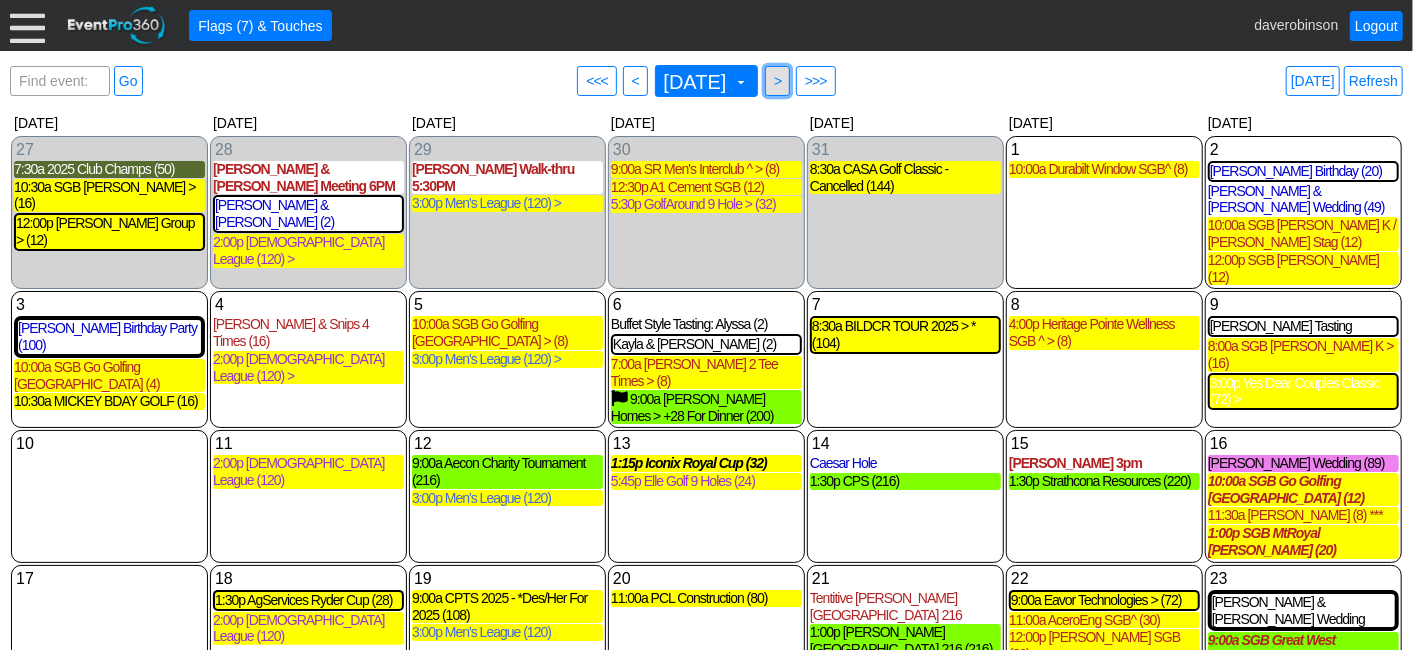 click on "● >" at bounding box center (777, 81) 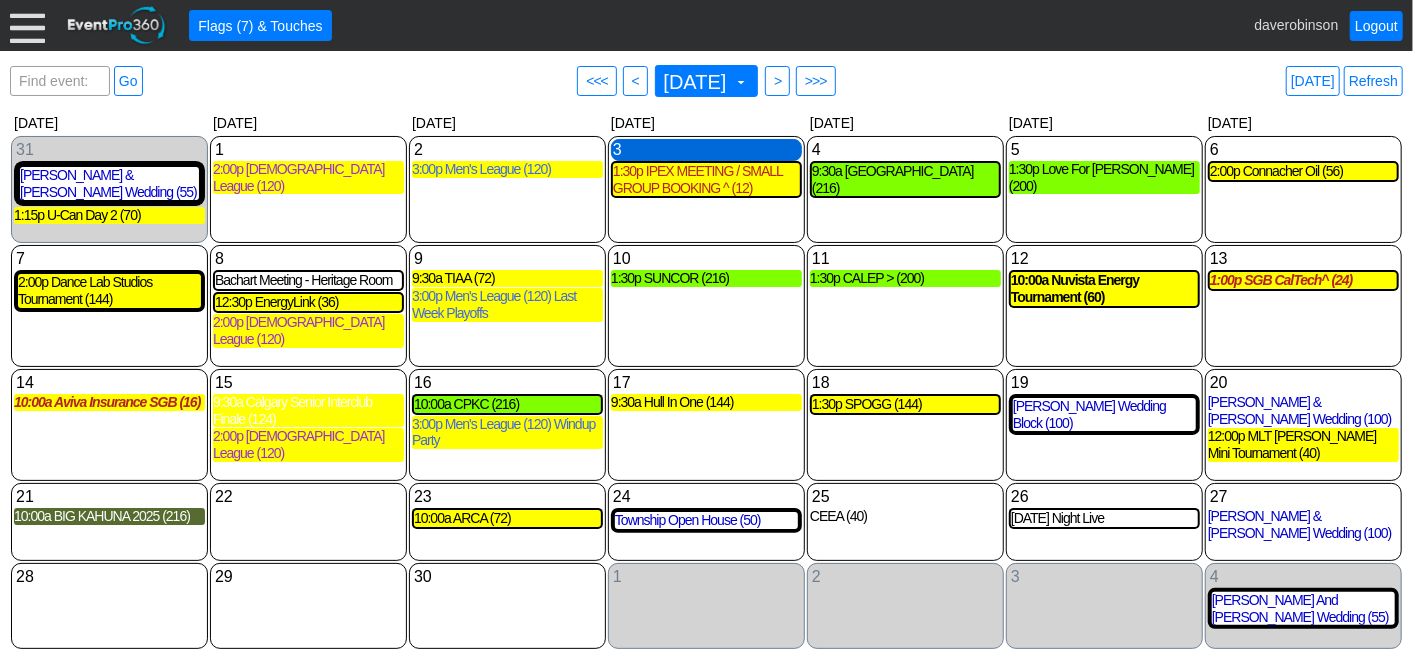 click on "3  Wednesday" at bounding box center (706, 150) 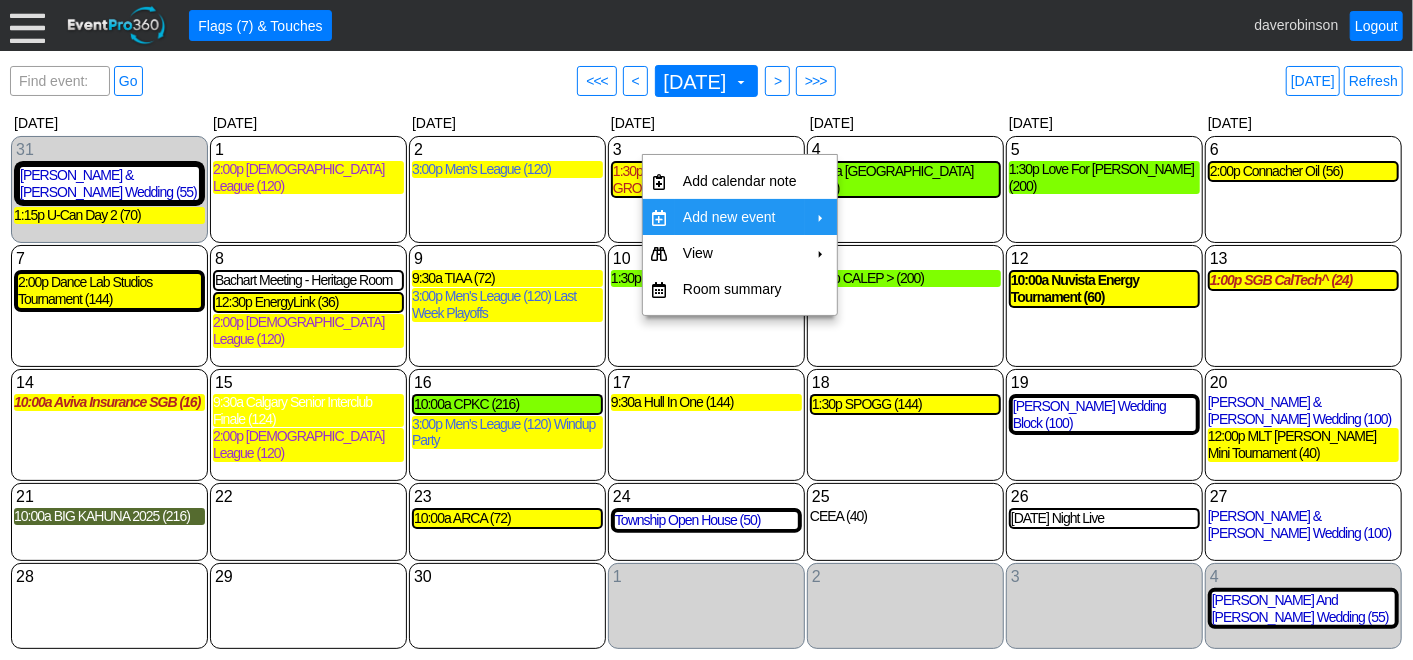 click on "Add new event" at bounding box center (740, 217) 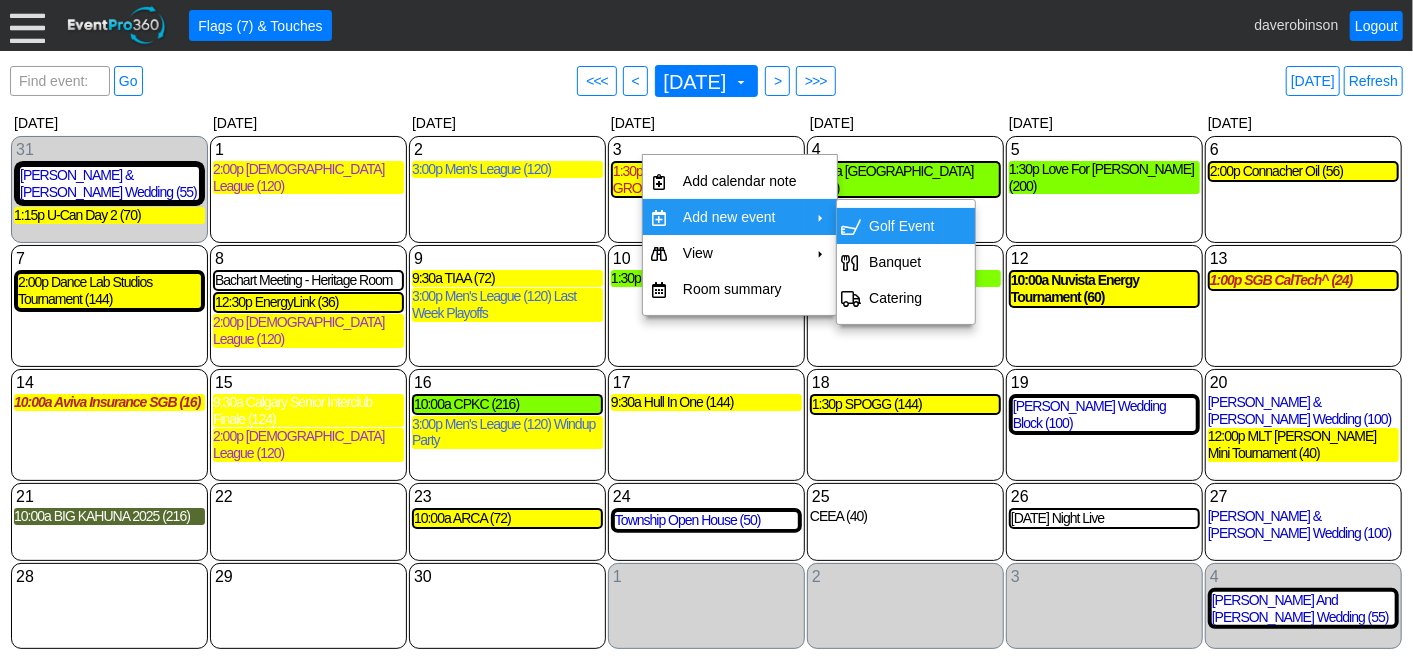 click on "Golf Event" at bounding box center [901, 226] 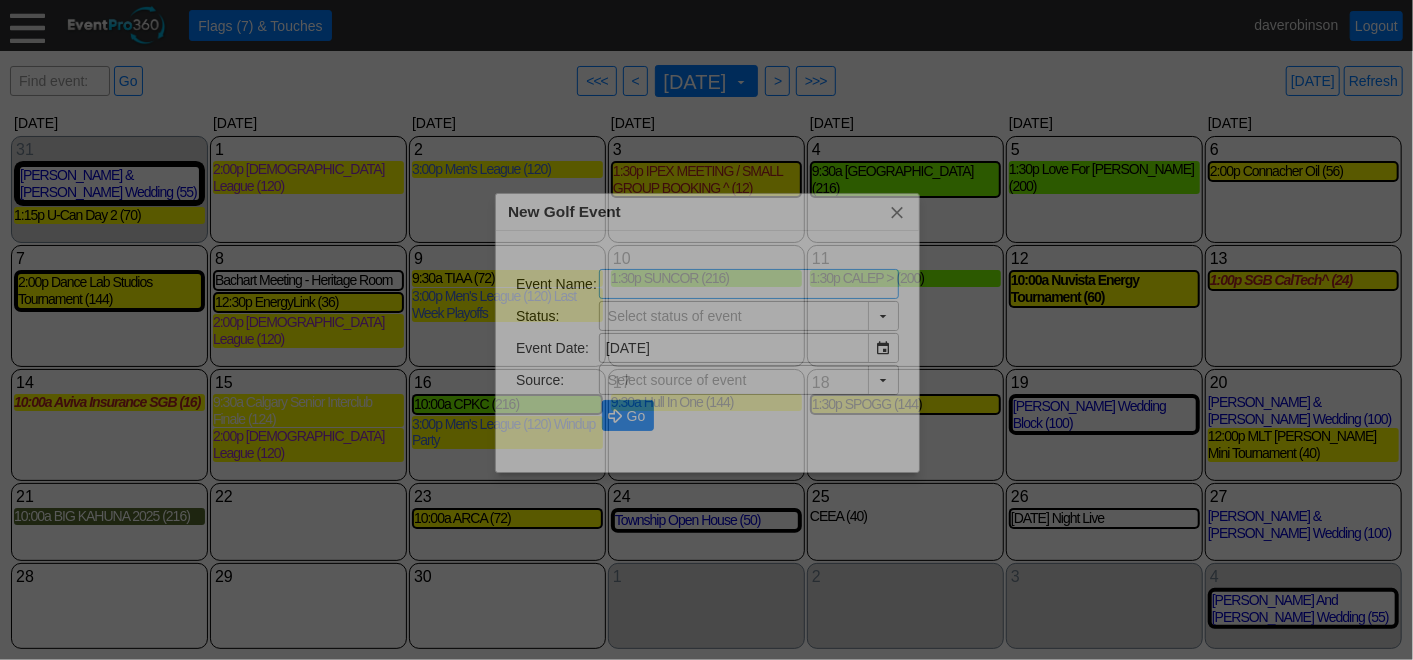 type on "The Hamptons Golf Club" 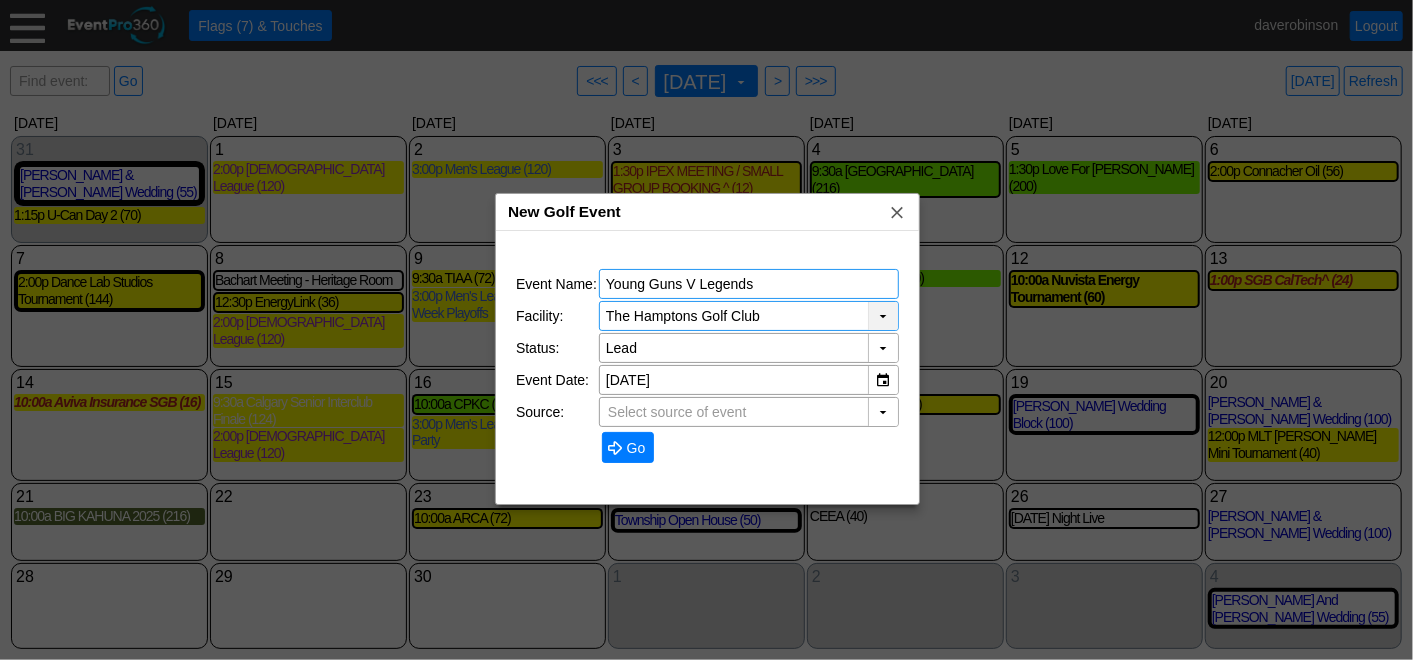 type on "Young Guns V Legends" 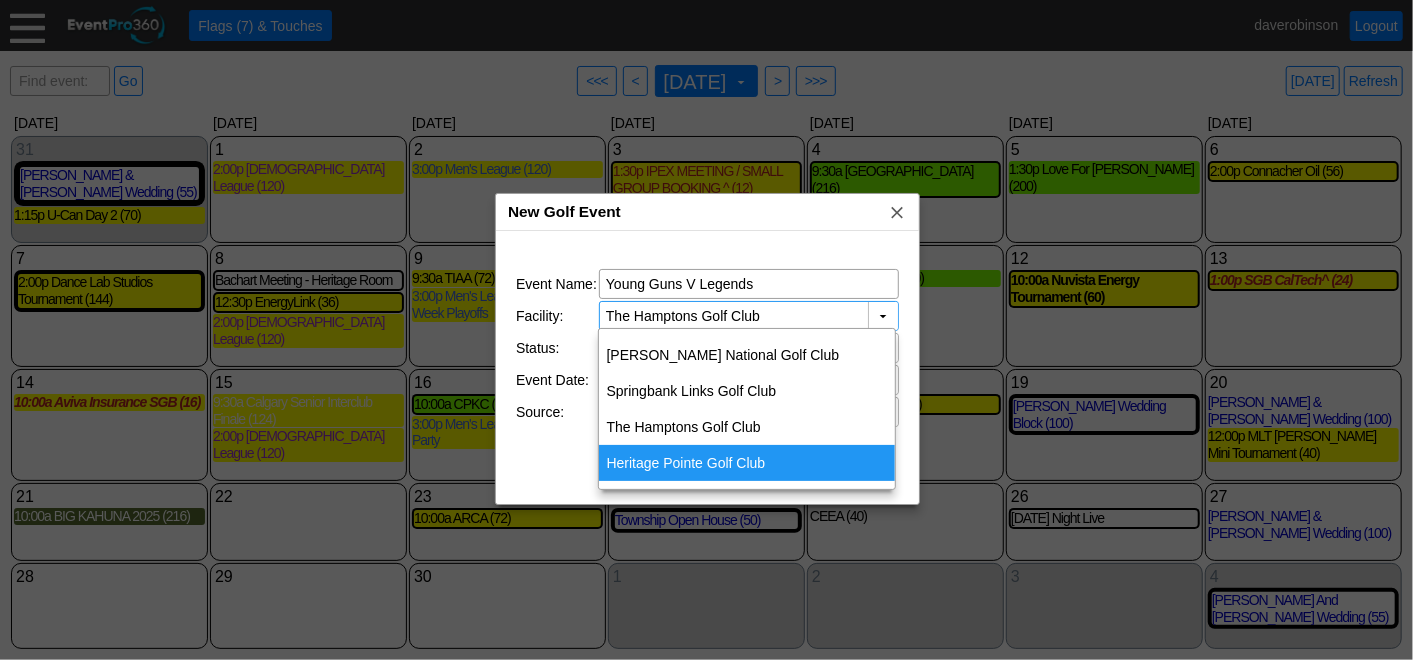 click on "Heritage Pointe Golf Club" at bounding box center (747, 463) 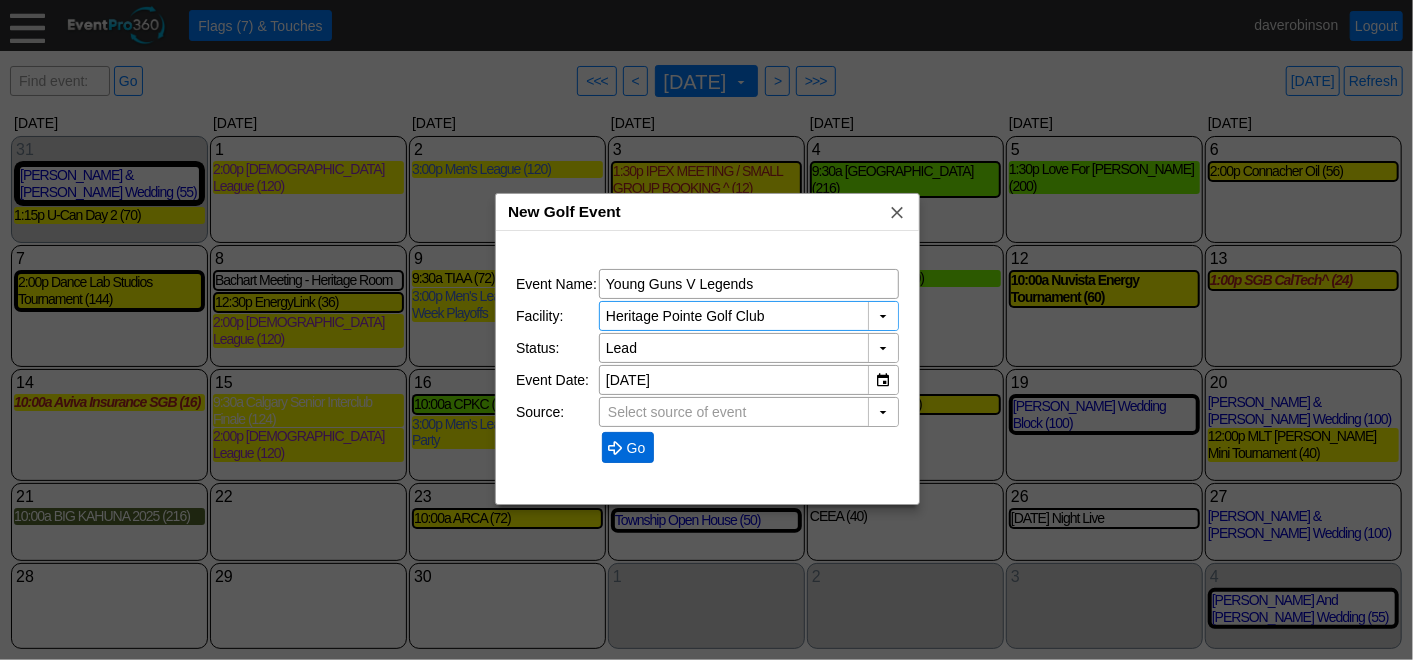 click on "Go" at bounding box center [636, 448] 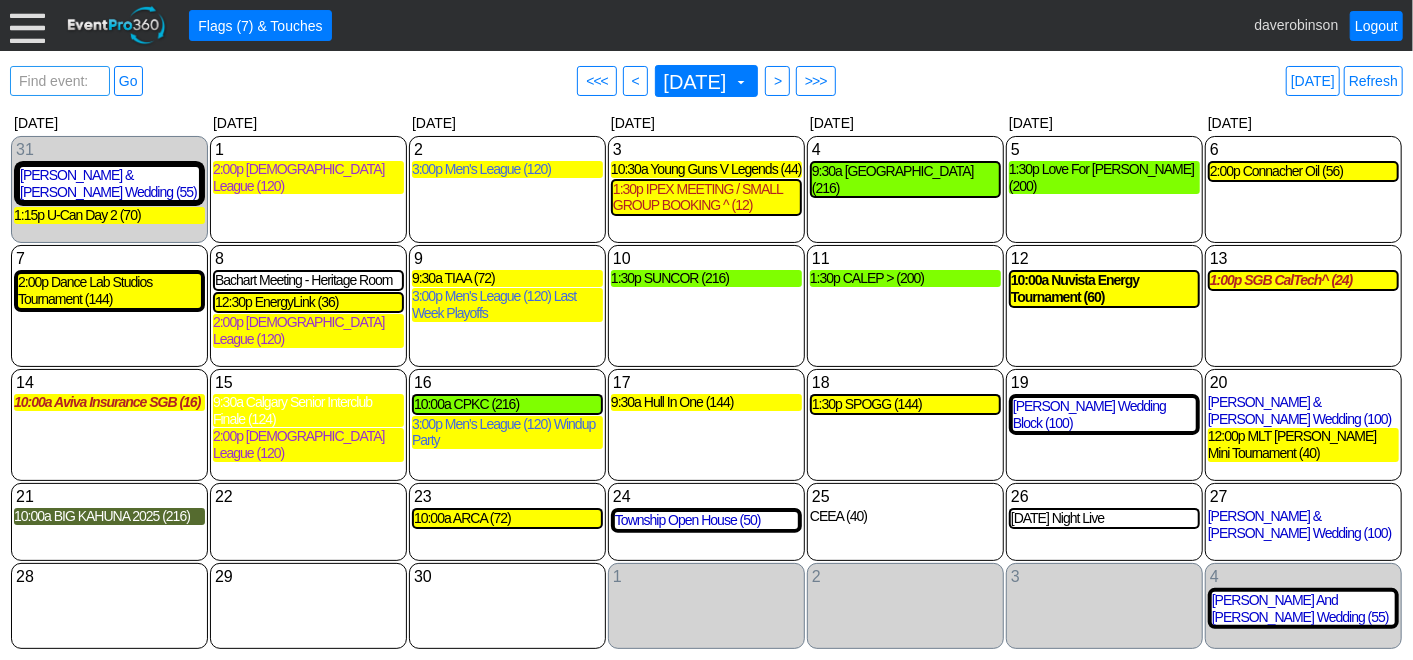 click on "Find event: enter title" at bounding box center (60, 91) 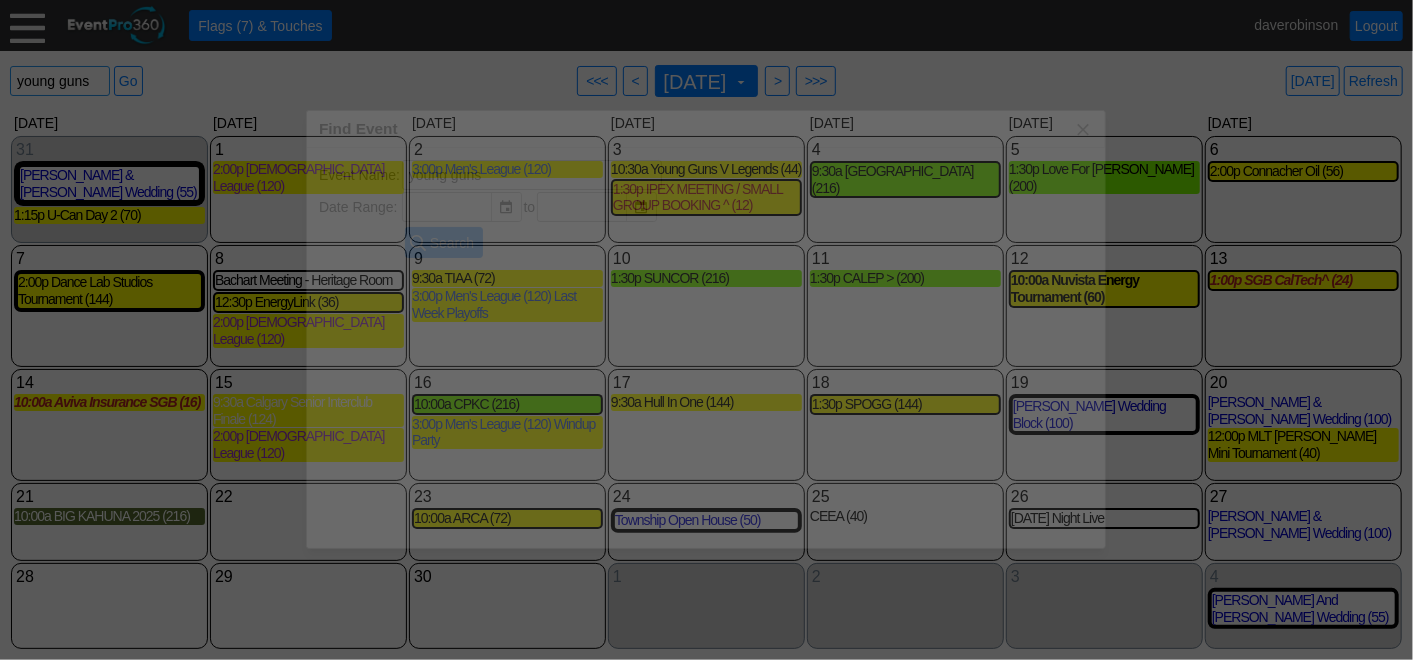 type on "young guns" 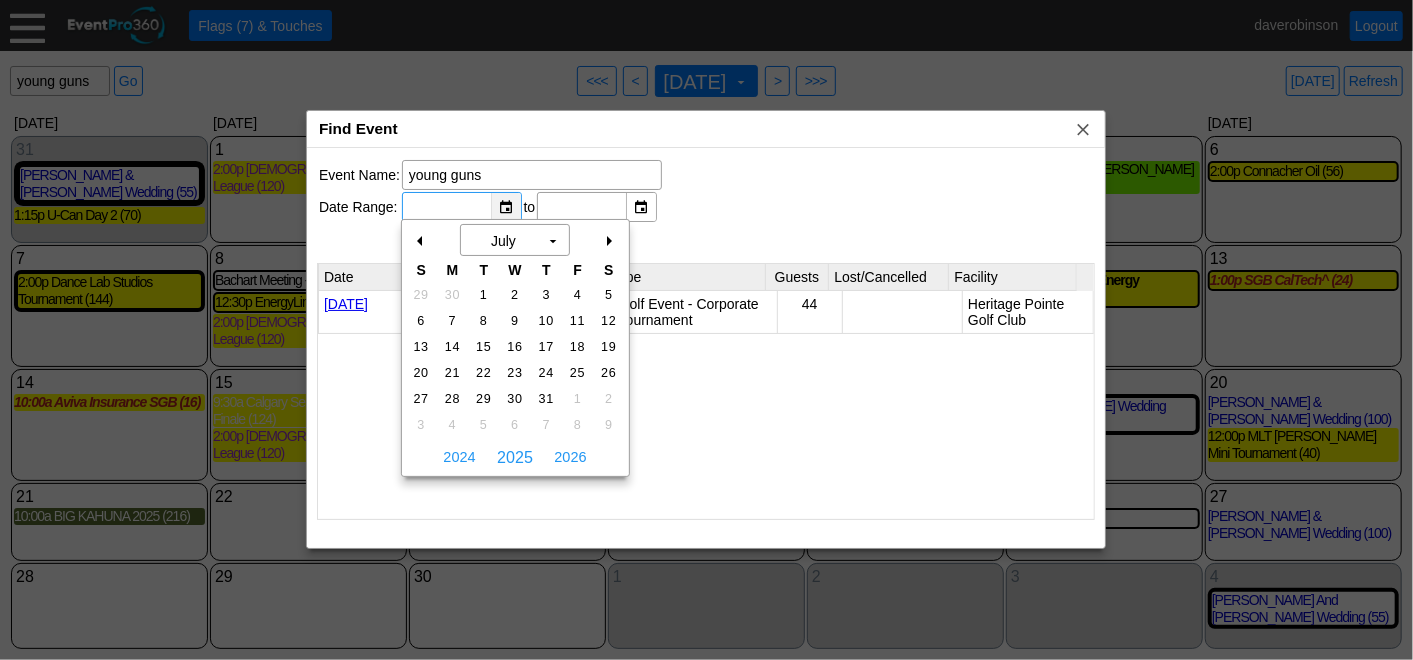 click on "▼" at bounding box center [506, 207] 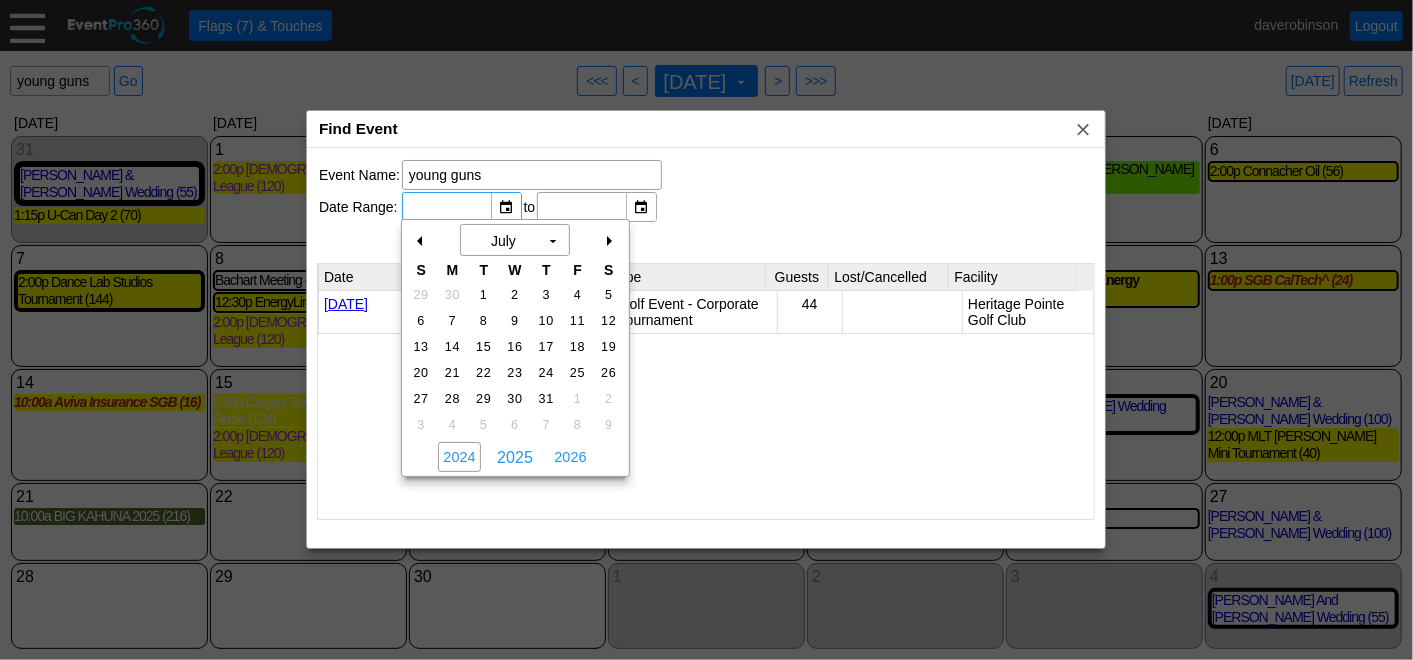 click on "2024" at bounding box center (459, 457) 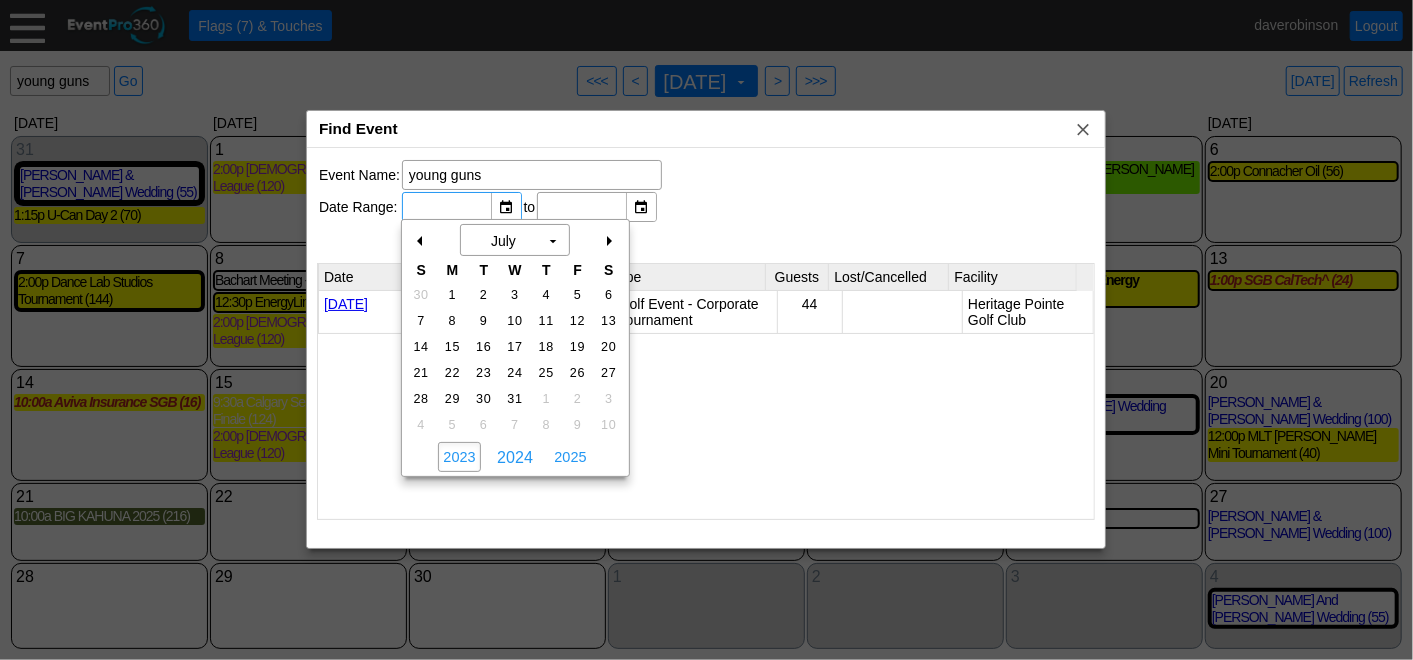 click on "2023" at bounding box center (459, 457) 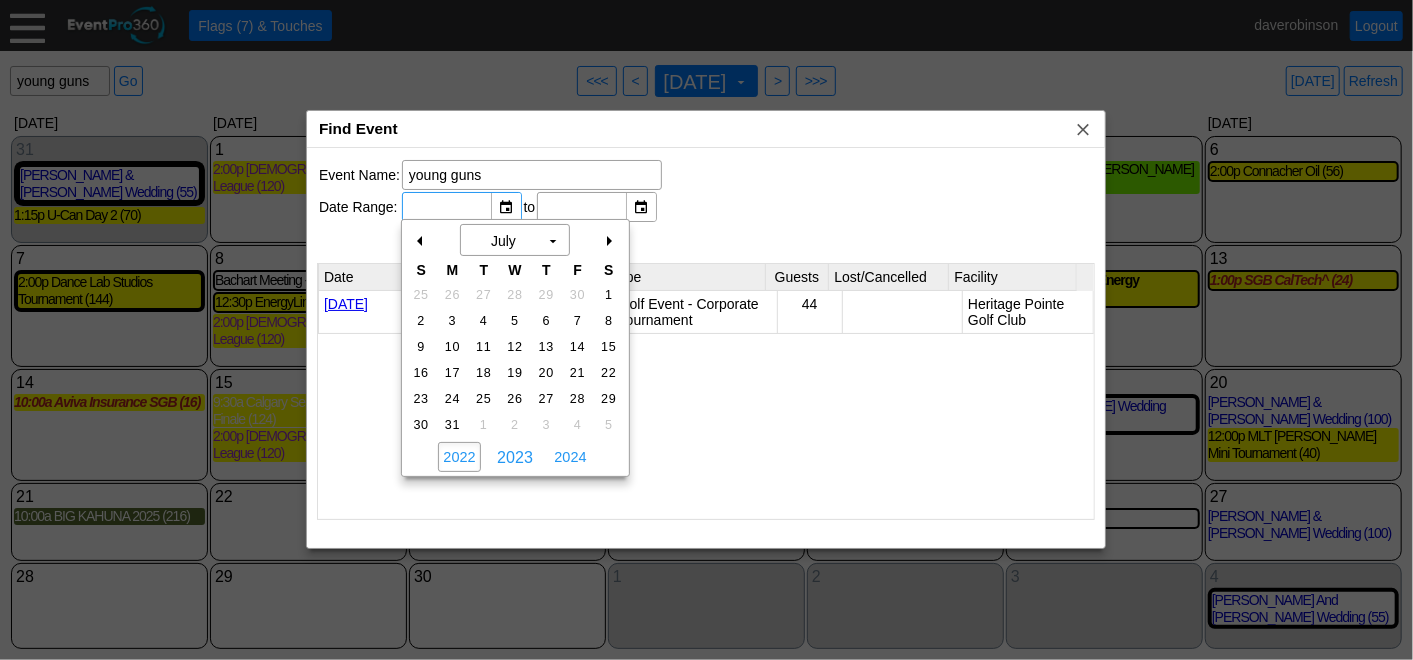 click on "2022" at bounding box center (459, 457) 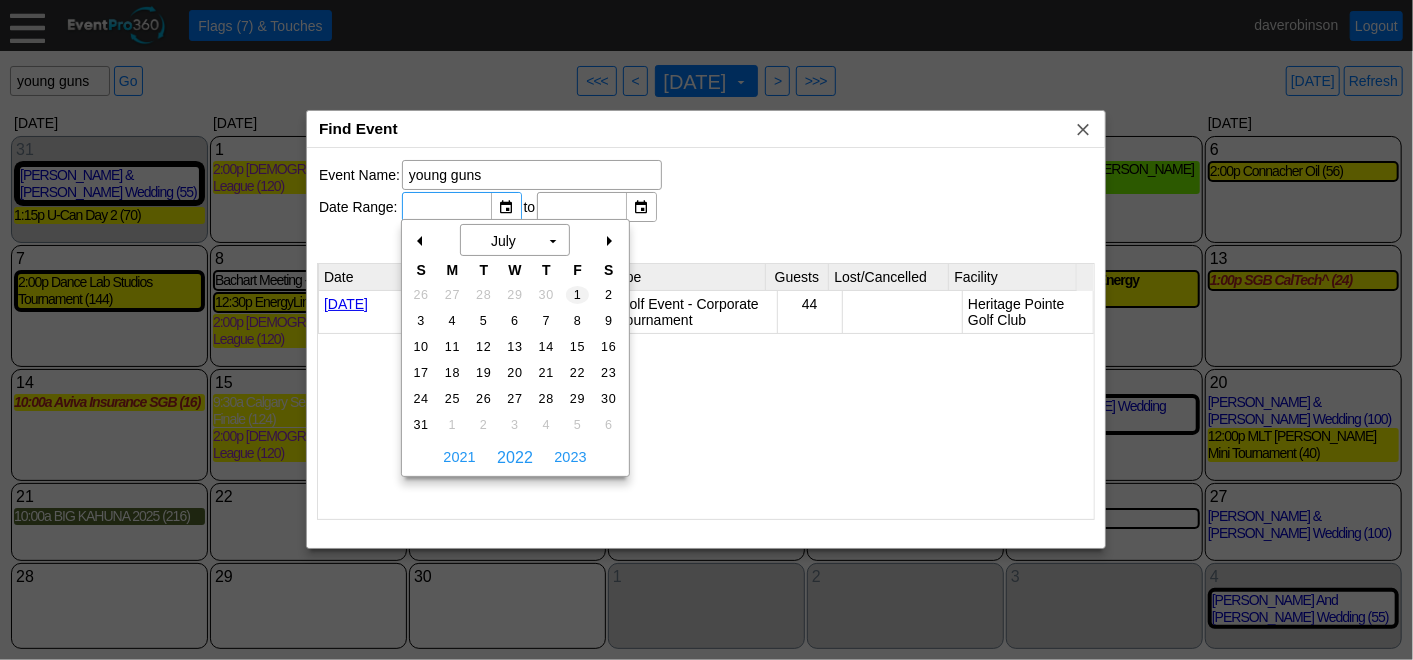 click on "1" at bounding box center [577, 295] 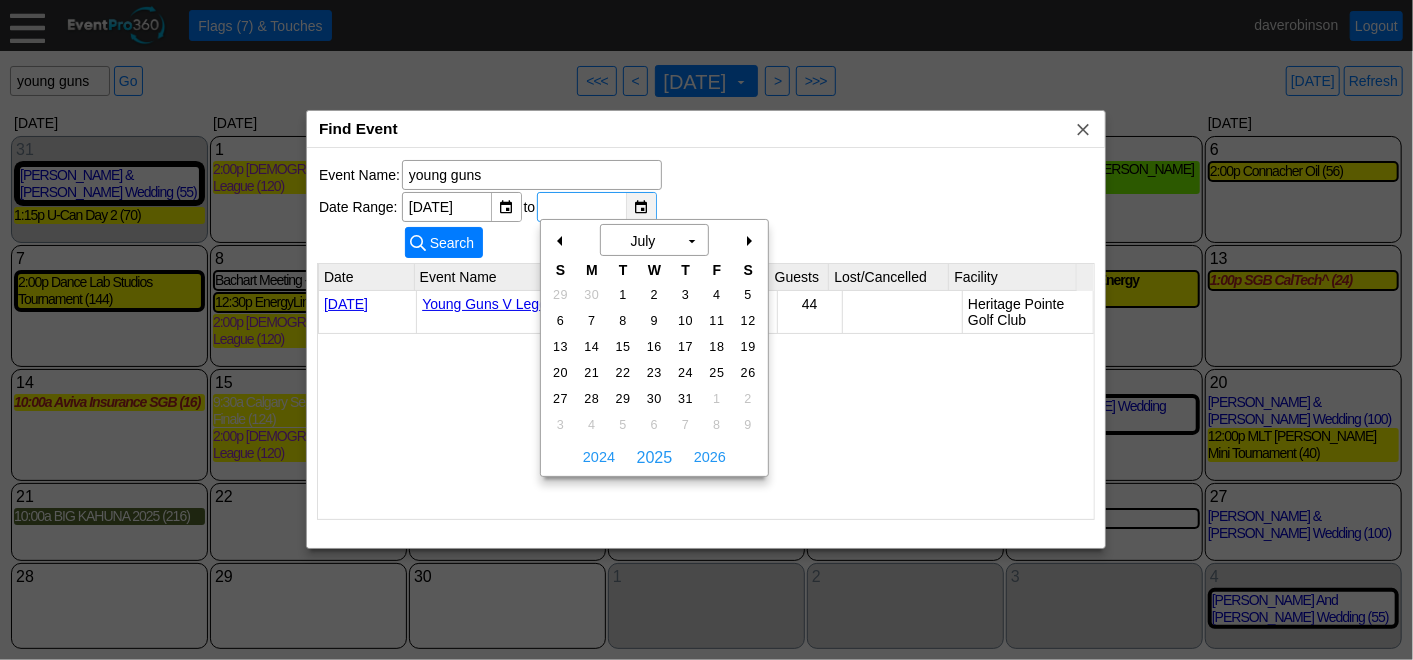 click on "▼" at bounding box center [641, 207] 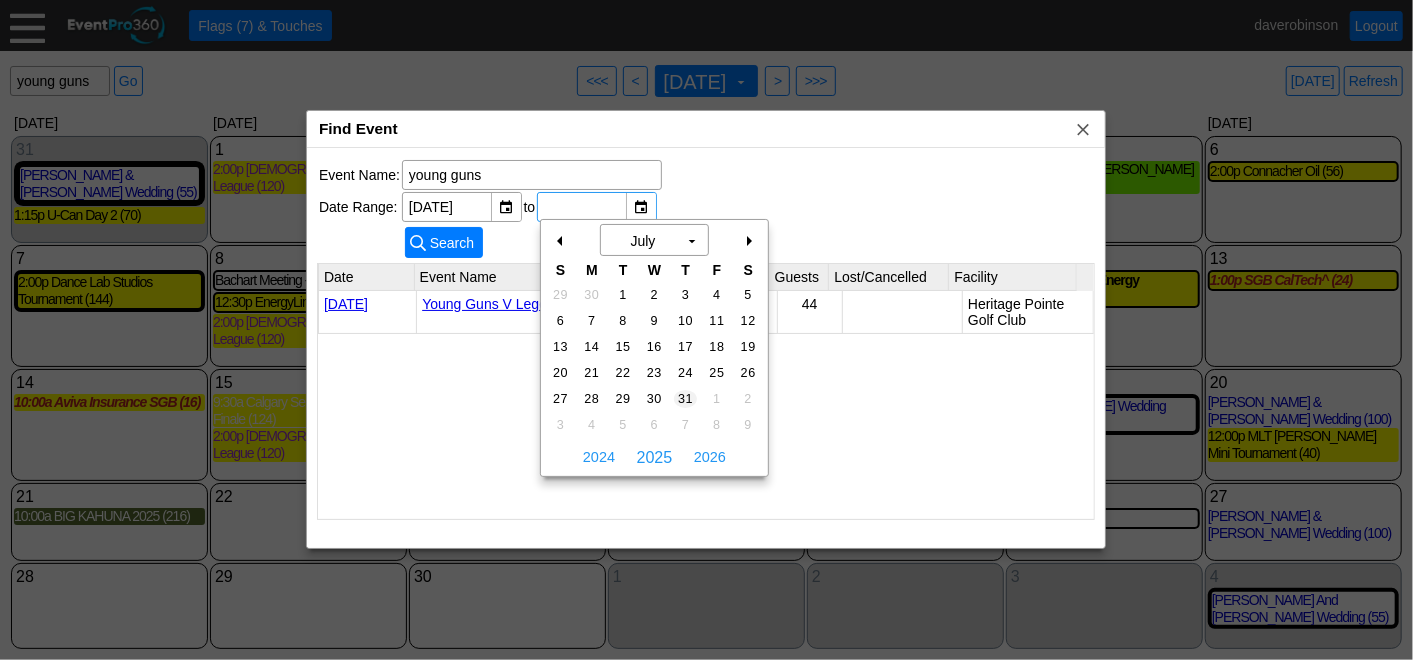 click on "31" at bounding box center [685, 399] 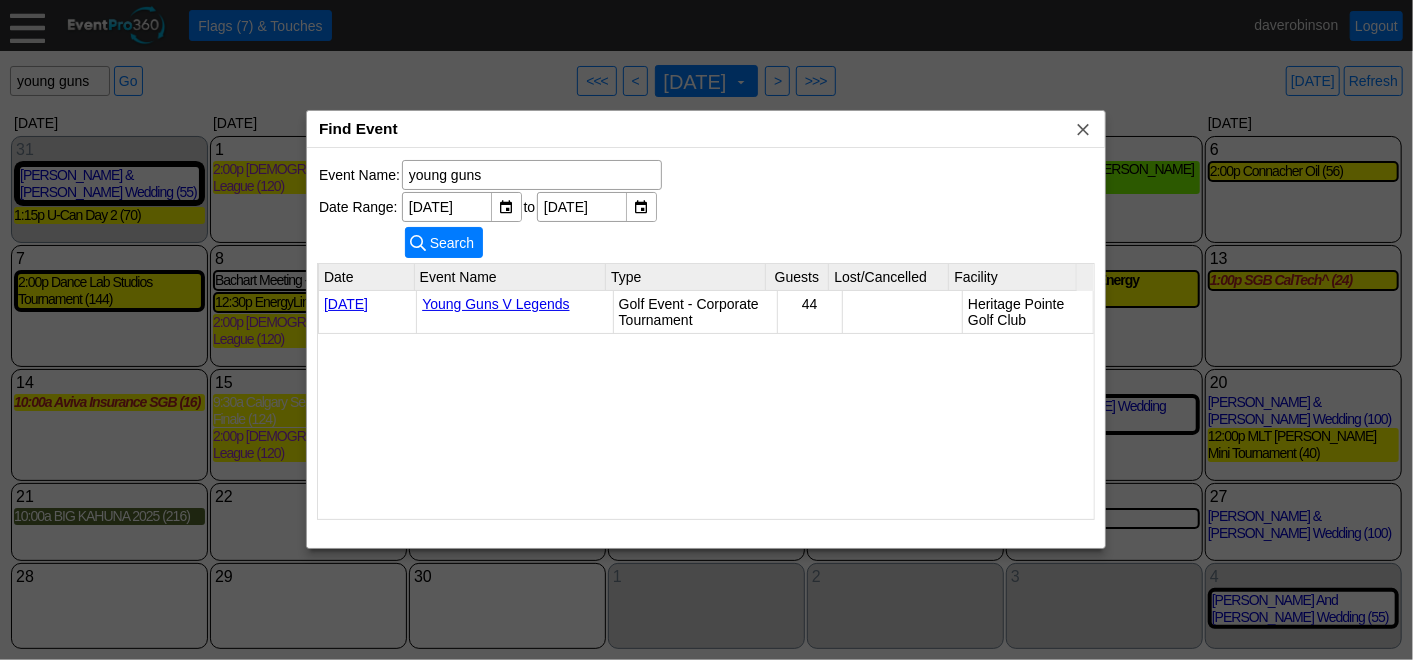 click on "9/3/2025 Young Guns V Legends Golf Event - Corporate Tournament 44 Heritage Pointe Golf Club" at bounding box center [706, 404] 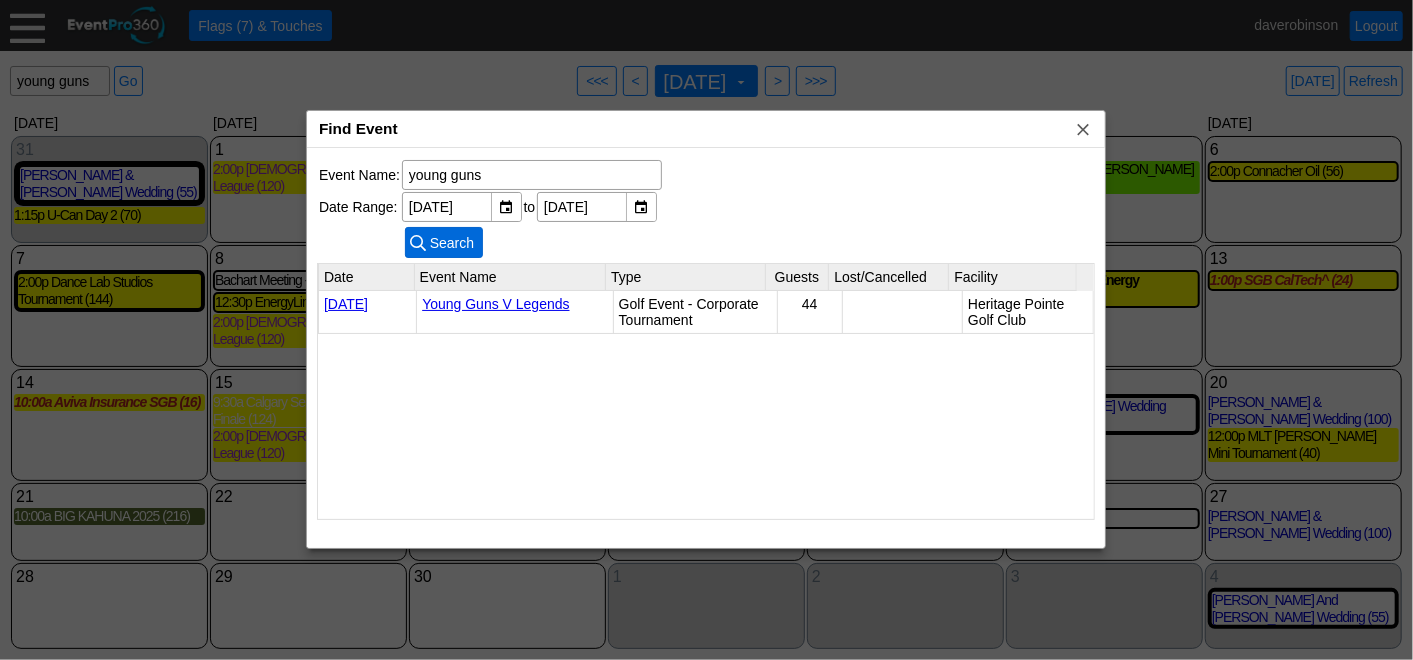 click on "●
Search" at bounding box center (444, 242) 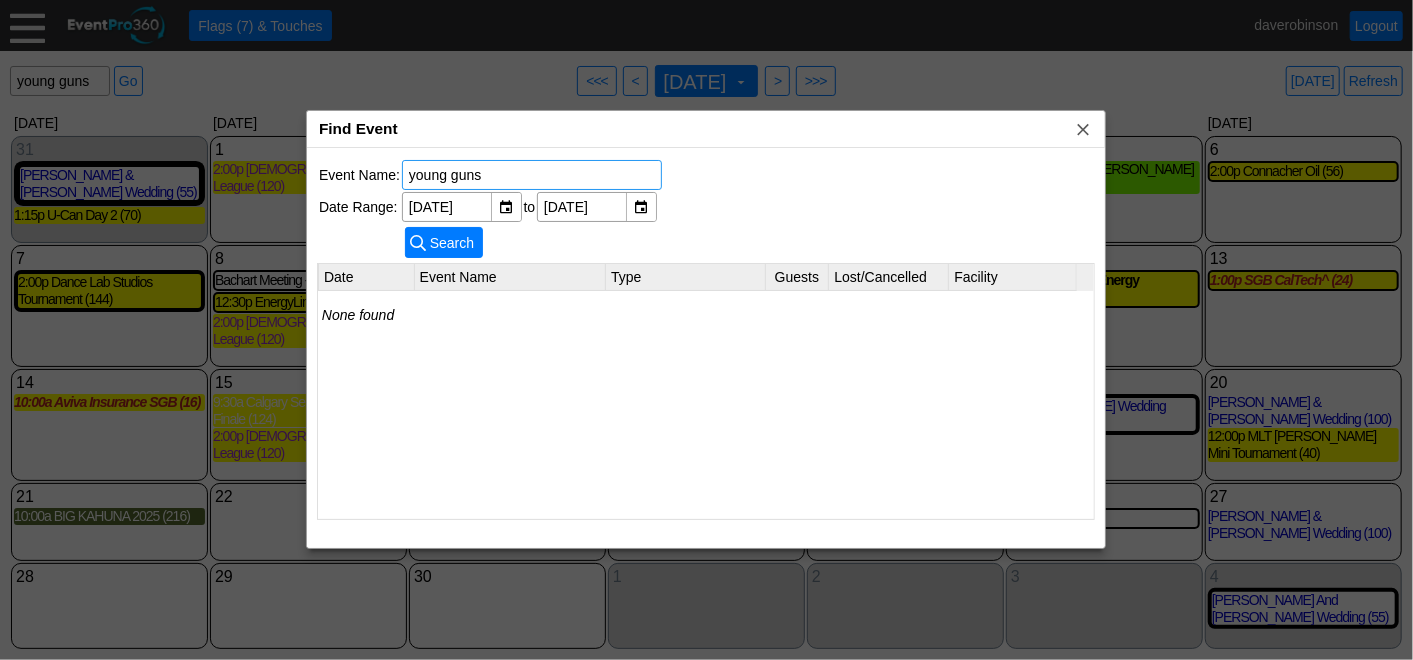 drag, startPoint x: 497, startPoint y: 176, endPoint x: 262, endPoint y: 164, distance: 235.30618 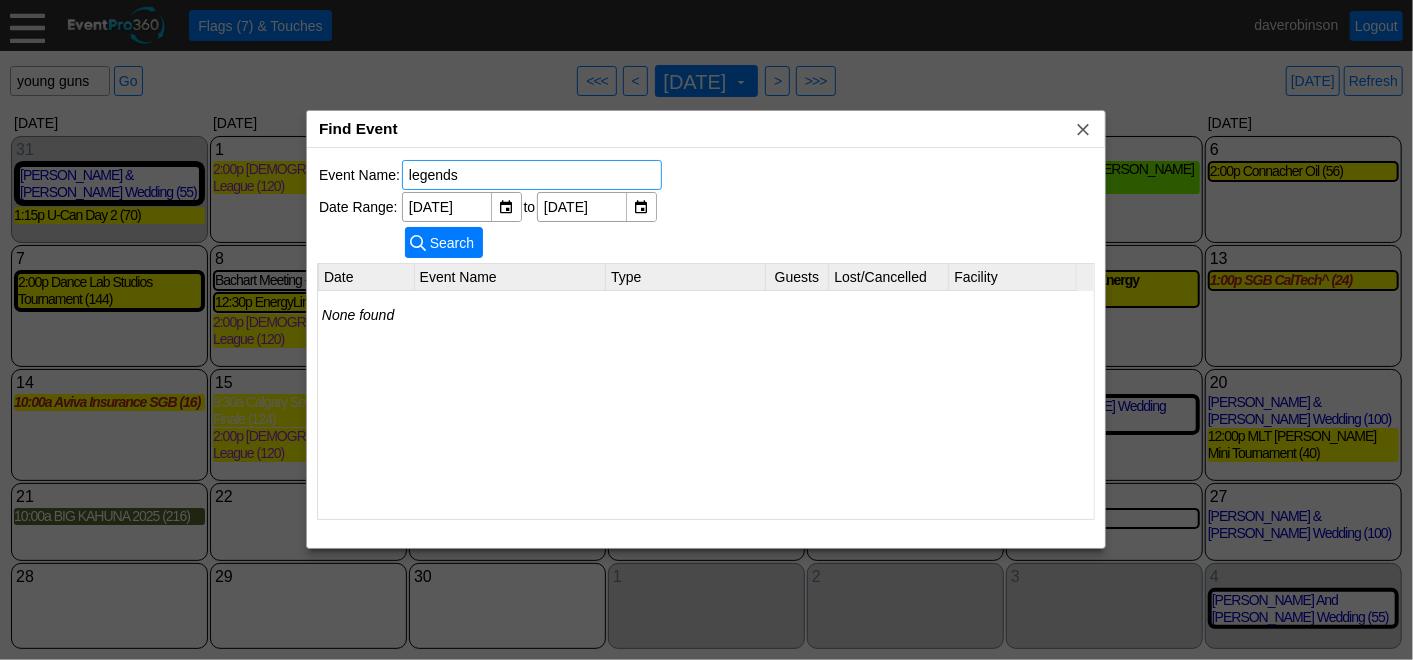 type on "legends" 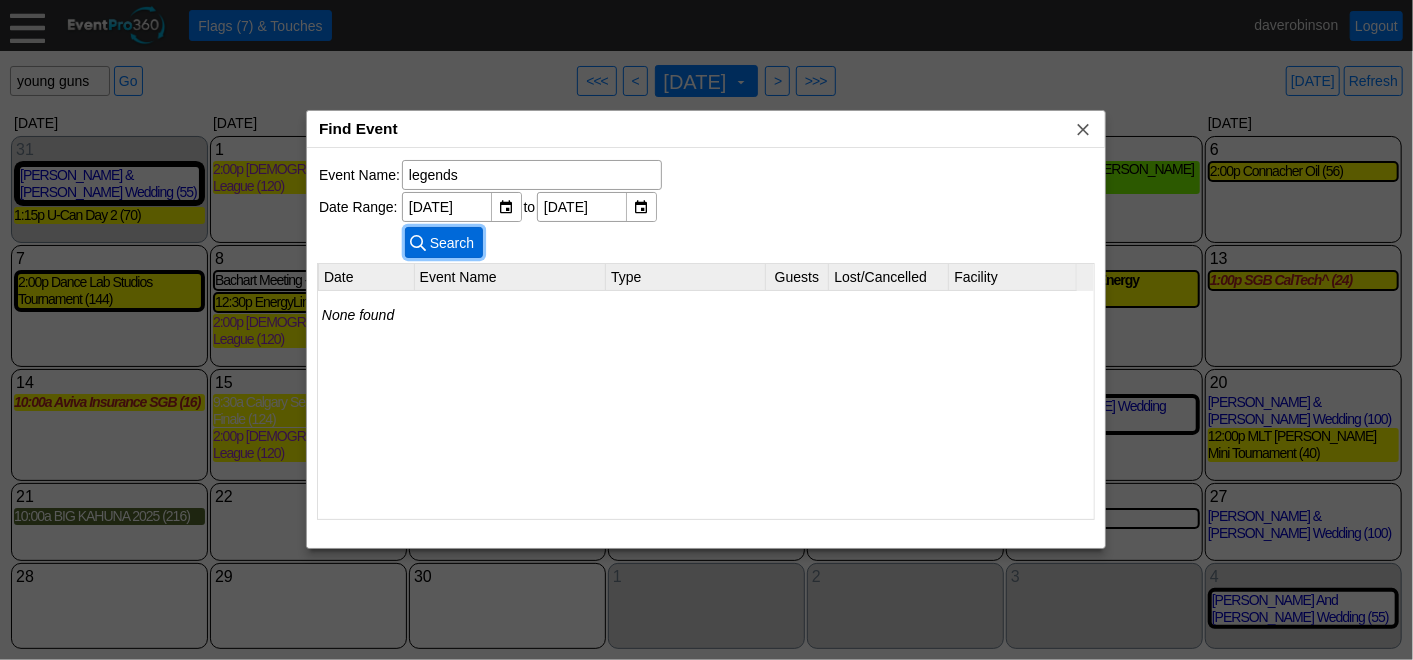 click on "Search" at bounding box center (452, 243) 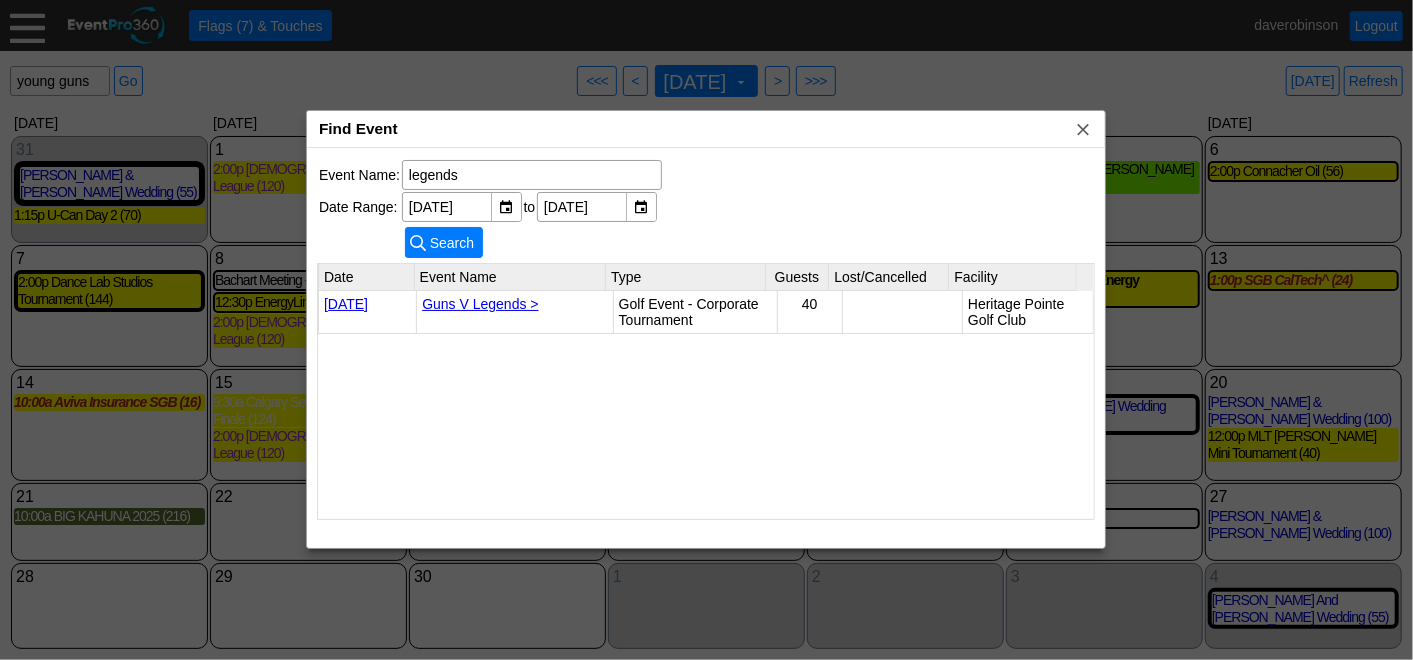 click on "Guns V Legends >" at bounding box center [480, 304] 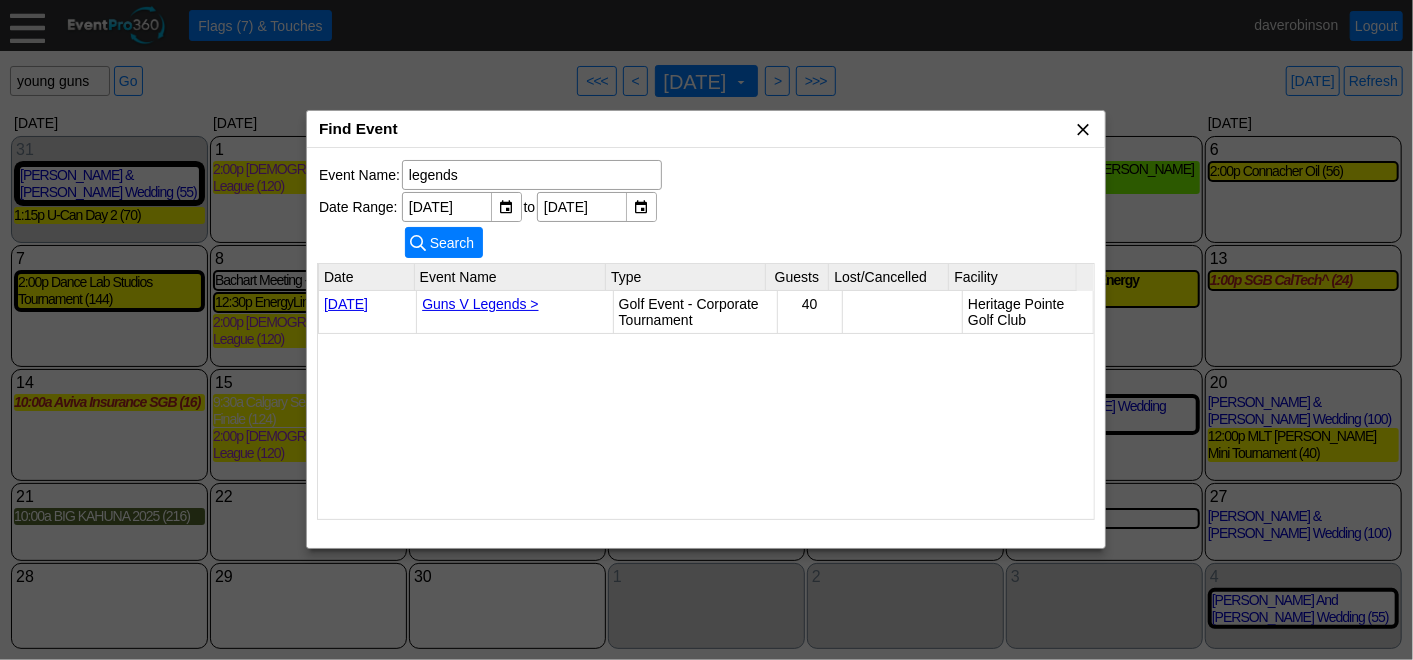 click on "x" at bounding box center [1083, 129] 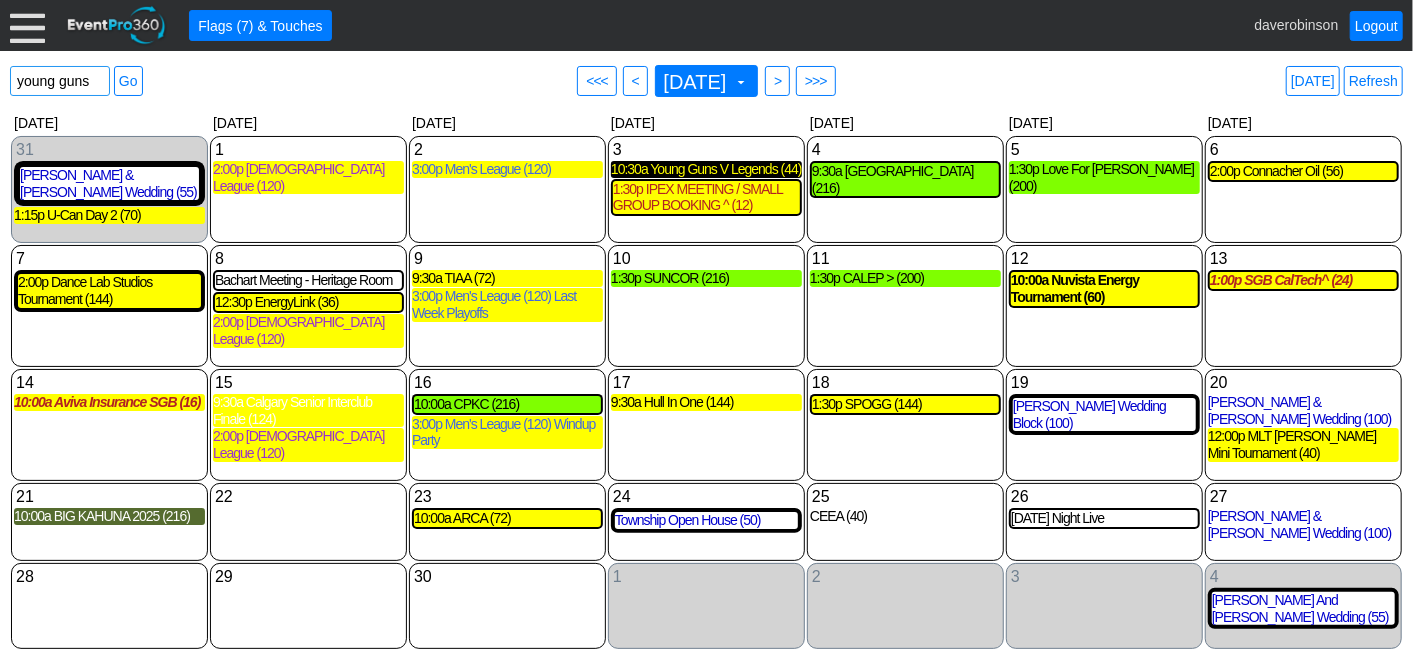 click on "10:30a Young Guns V Legends (44)" at bounding box center (706, 169) 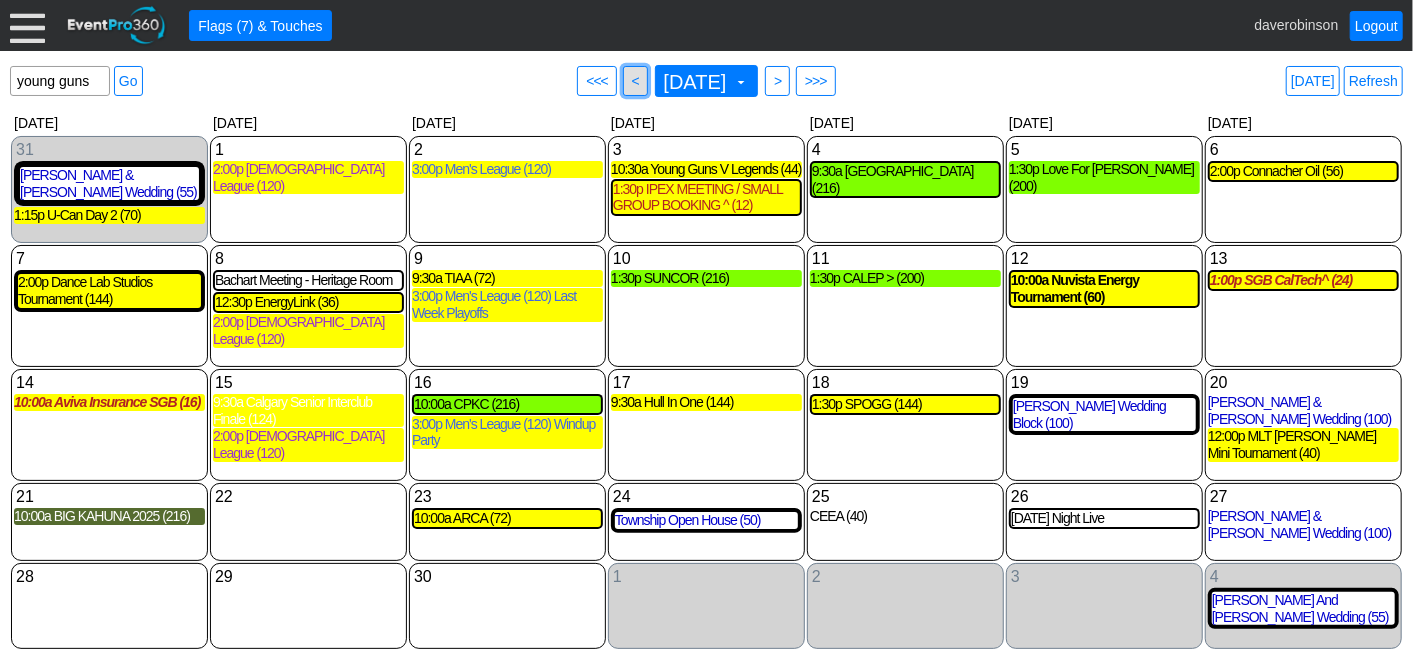 click on "● <" at bounding box center (635, 81) 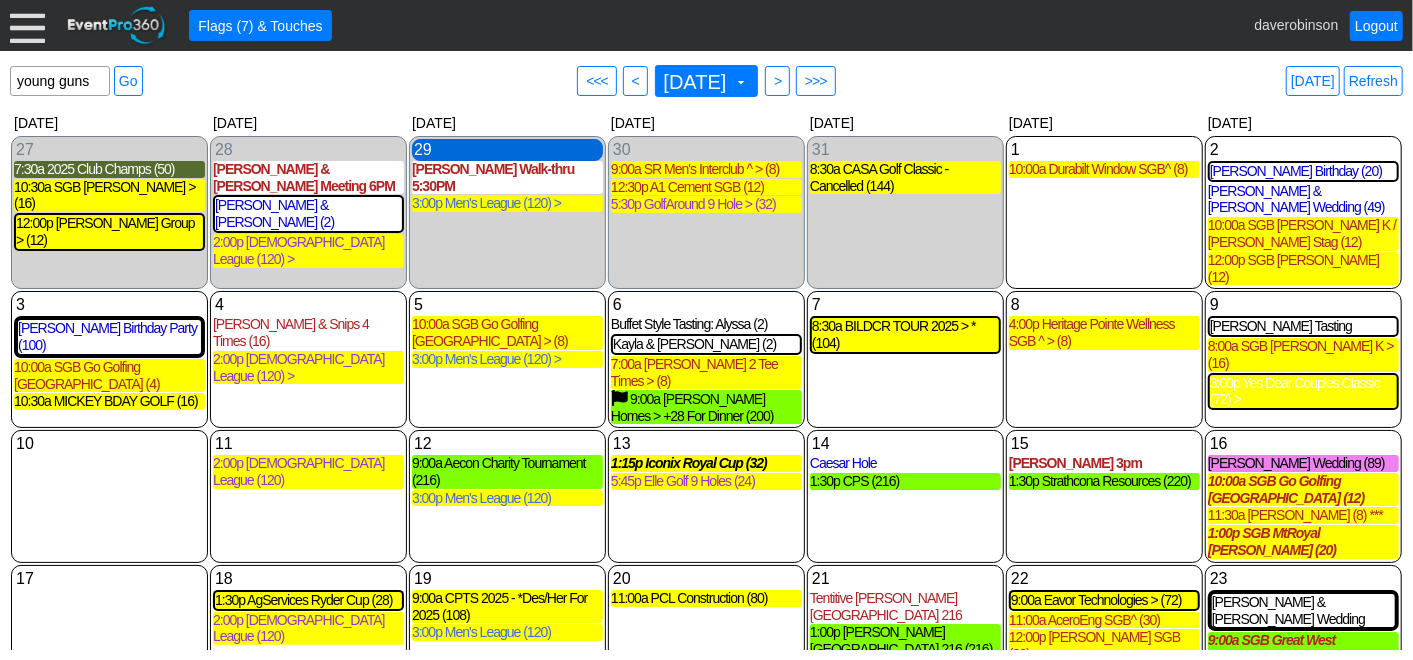 click on "29  Tuesday" at bounding box center [507, 150] 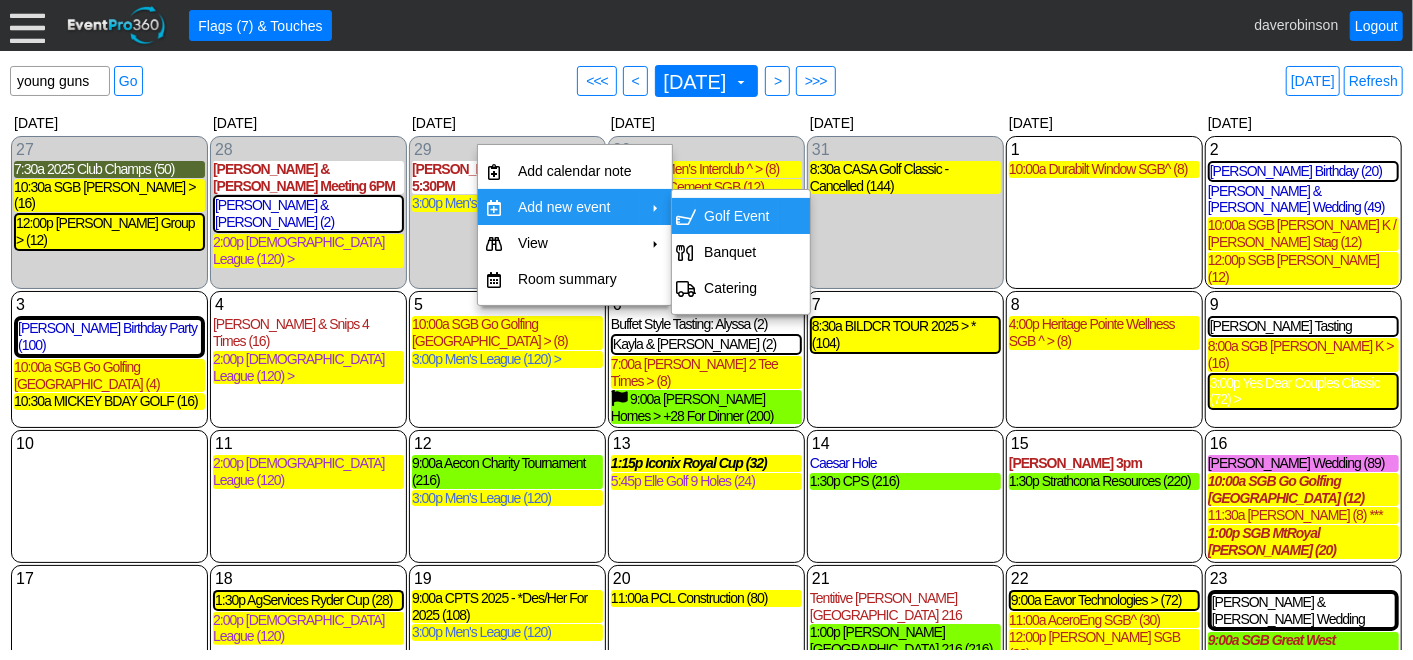 click on "Golf Event" at bounding box center [736, 216] 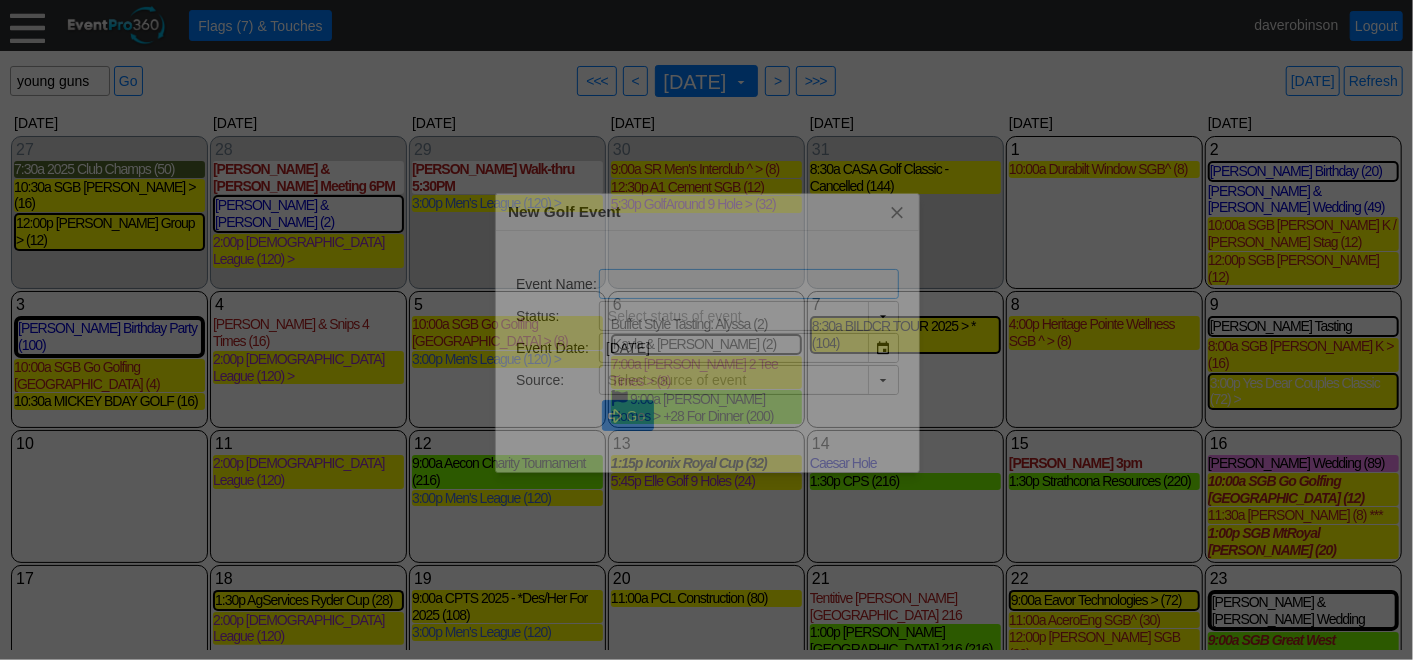 type on "Lead" 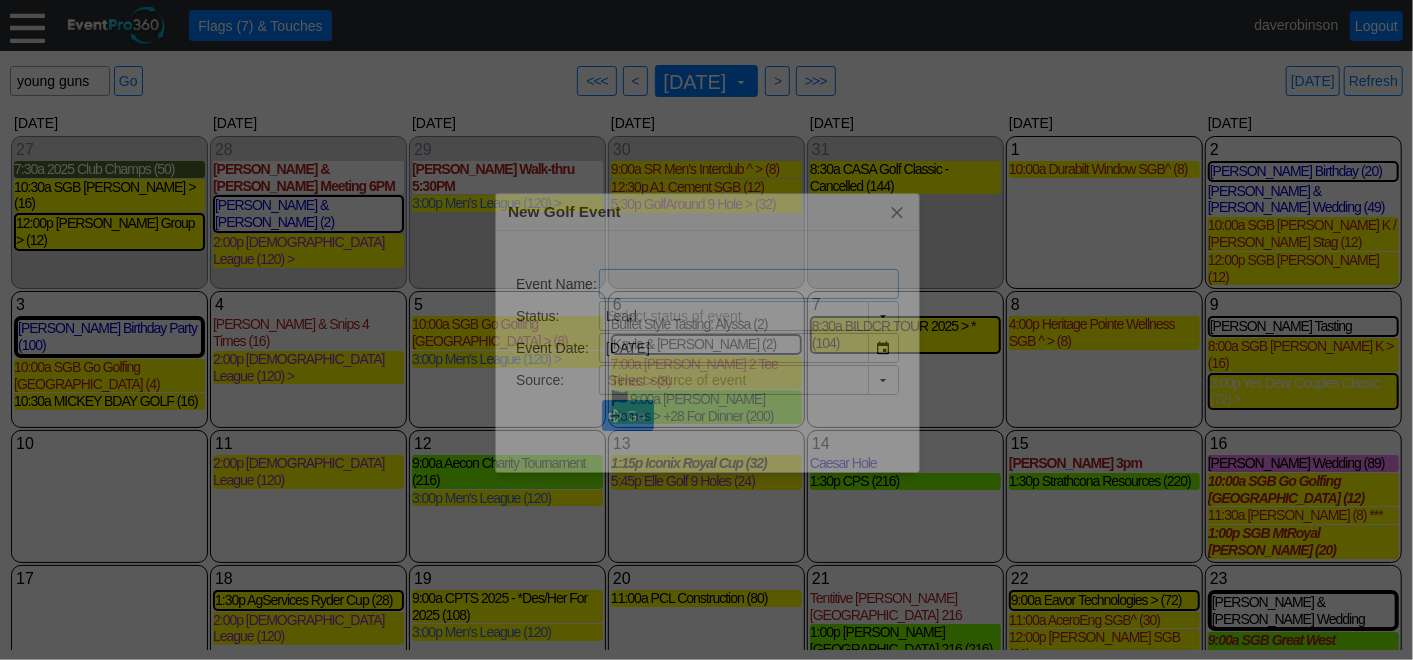 type on "The Hamptons Golf Club" 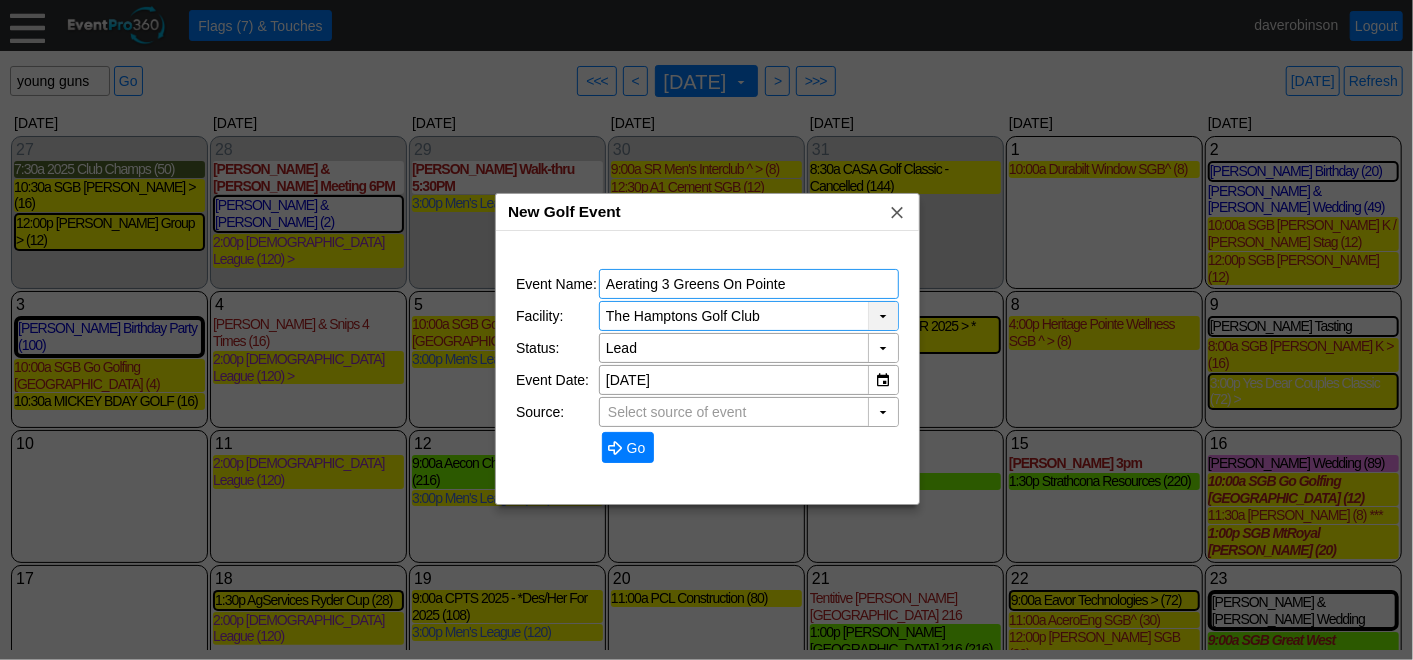 type on "Aerating 3 Greens On Pointe" 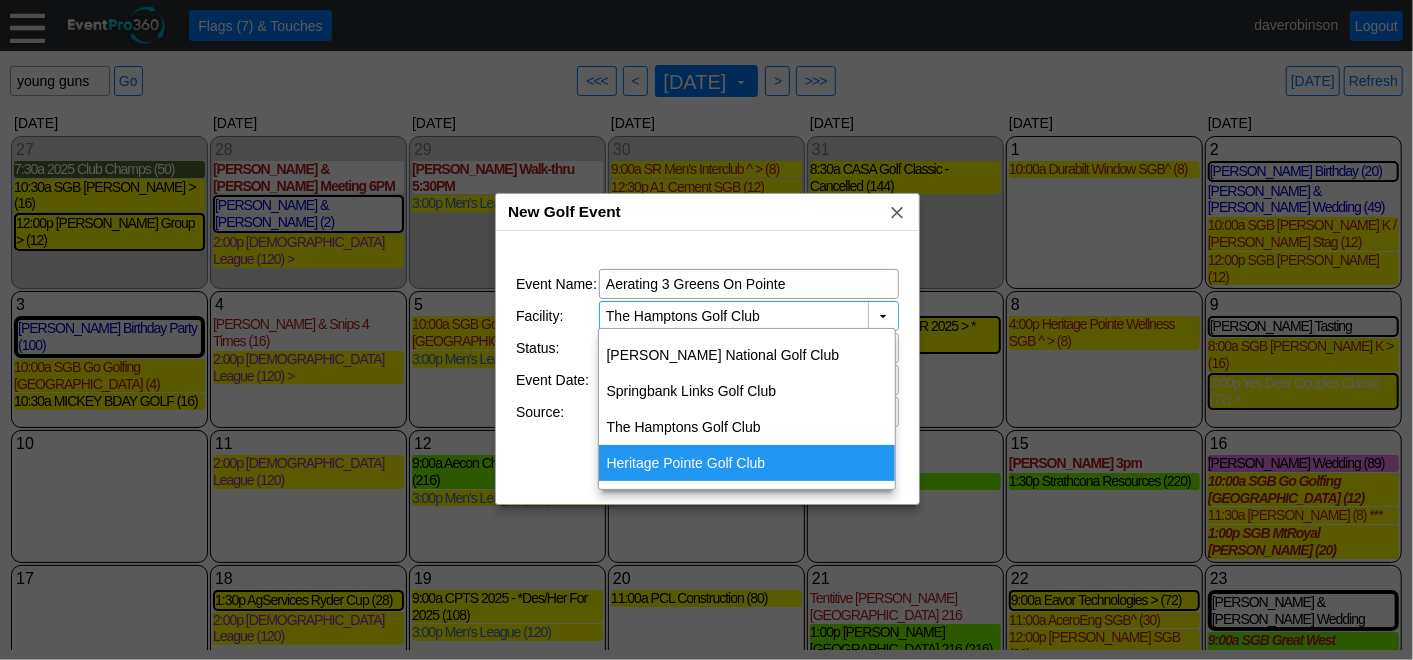click on "Heritage Pointe Golf Club" at bounding box center (747, 463) 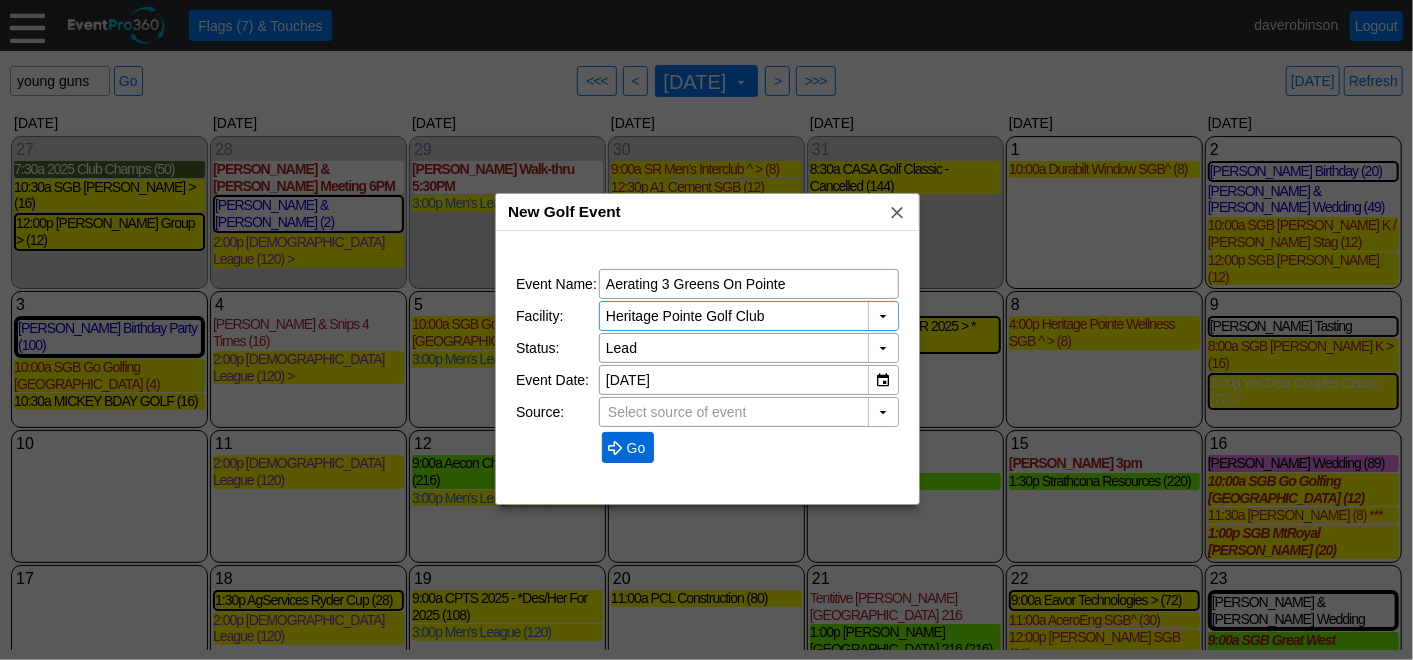 click on "Go" at bounding box center [636, 448] 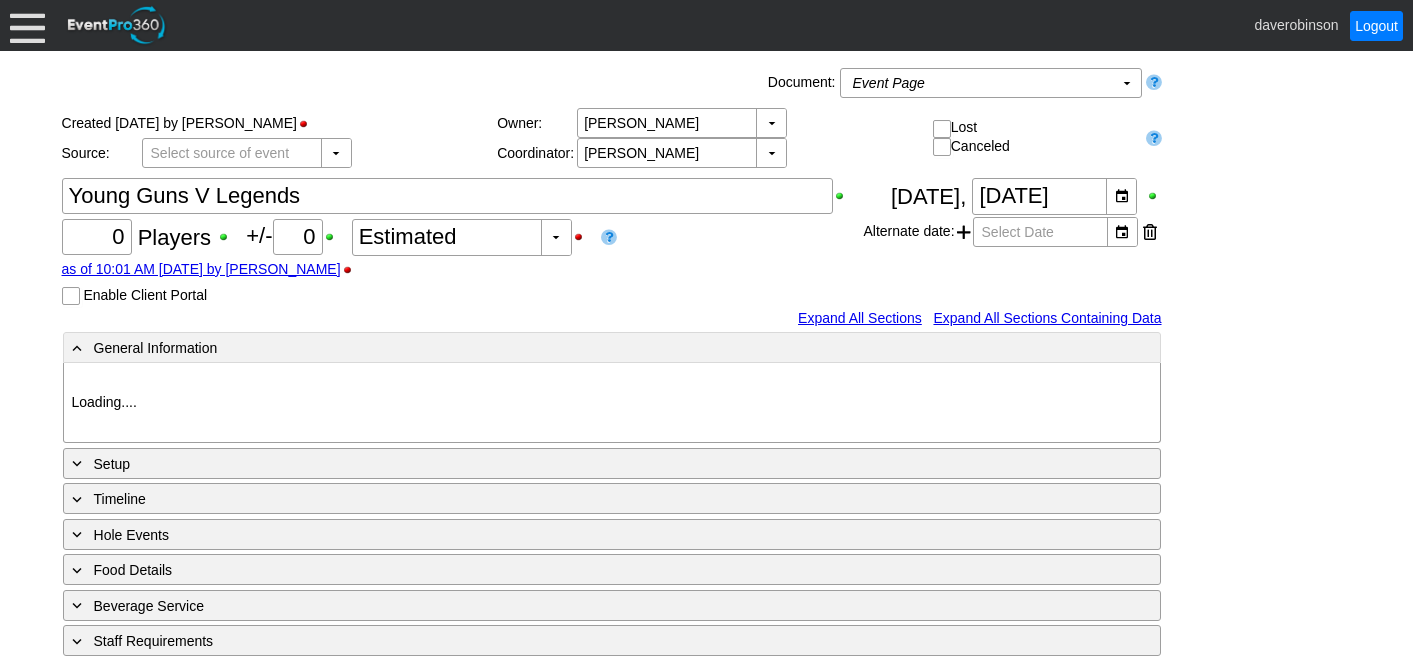 scroll, scrollTop: 0, scrollLeft: 0, axis: both 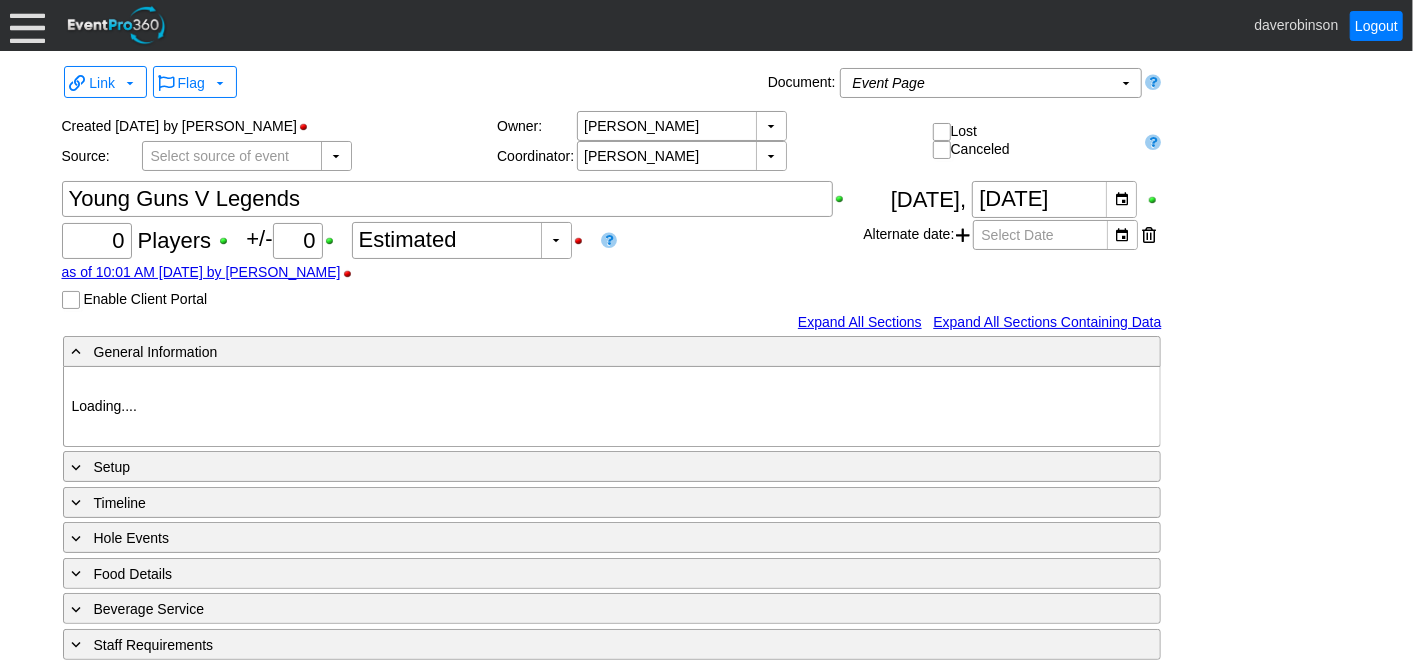 type on "Heritage Pointe Golf Club" 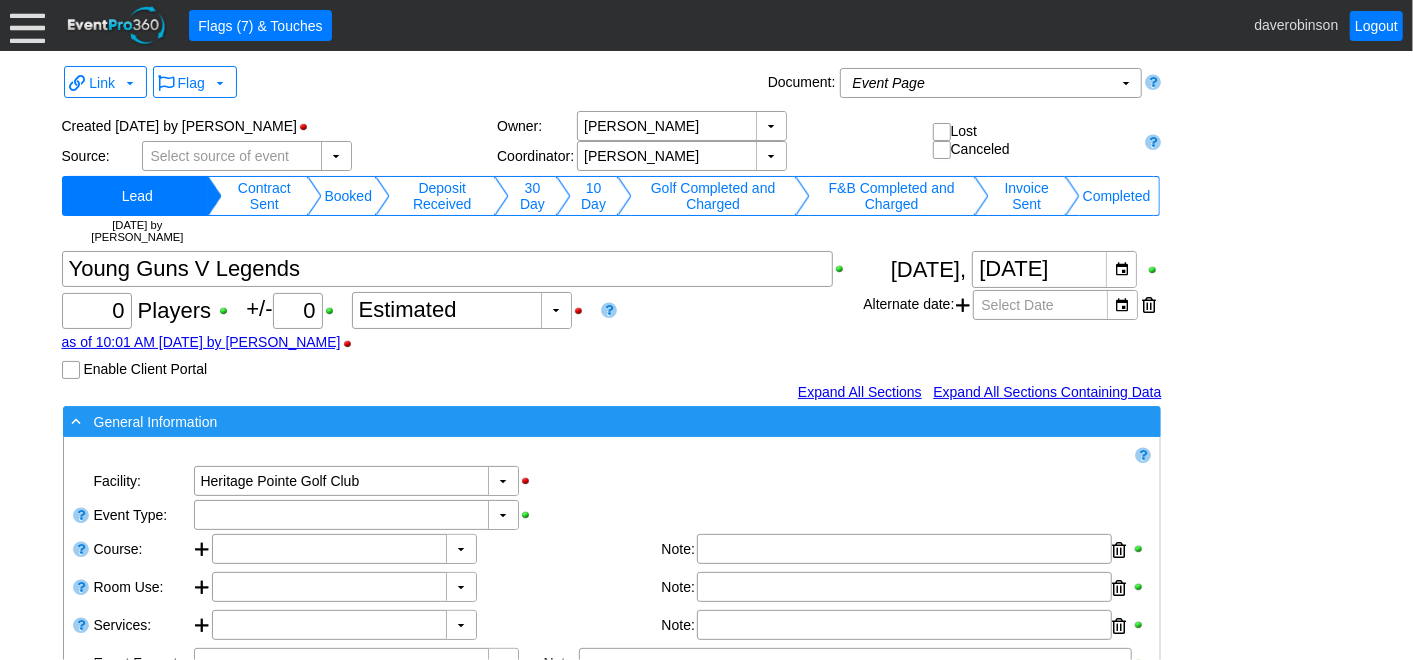 scroll, scrollTop: 0, scrollLeft: 0, axis: both 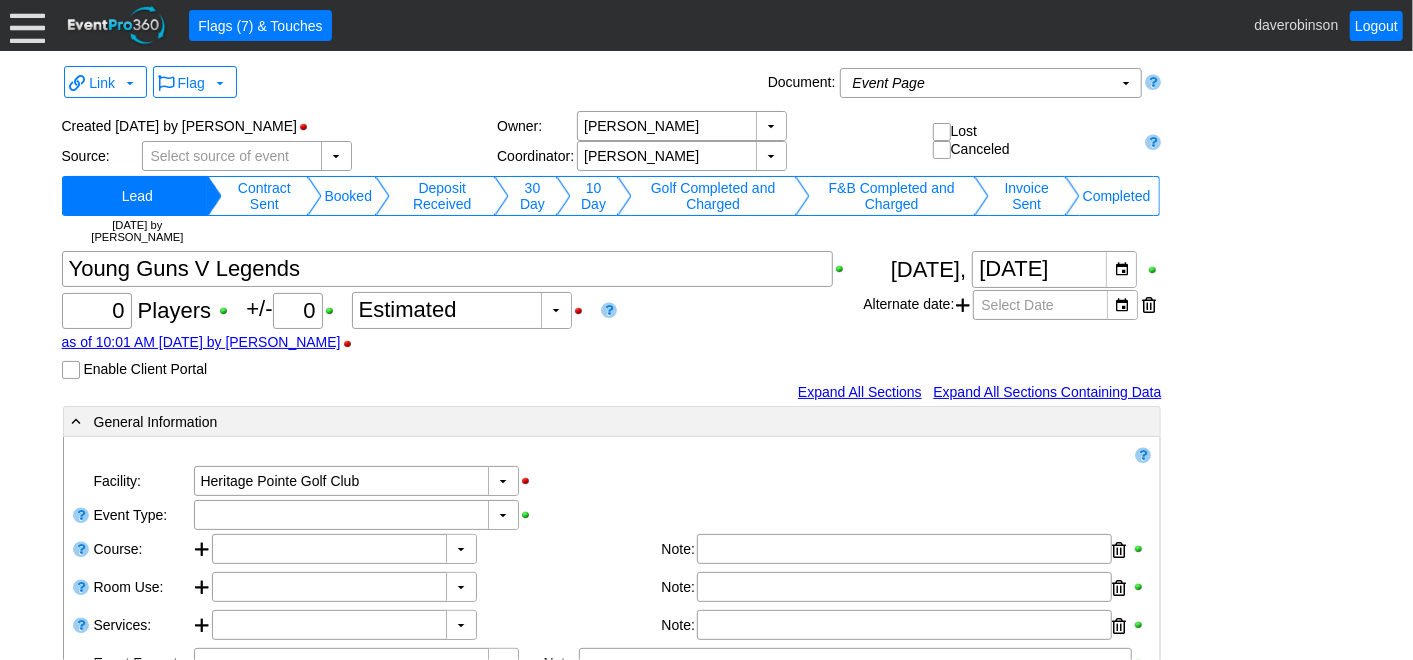 click on "▼" at bounding box center [503, 515] 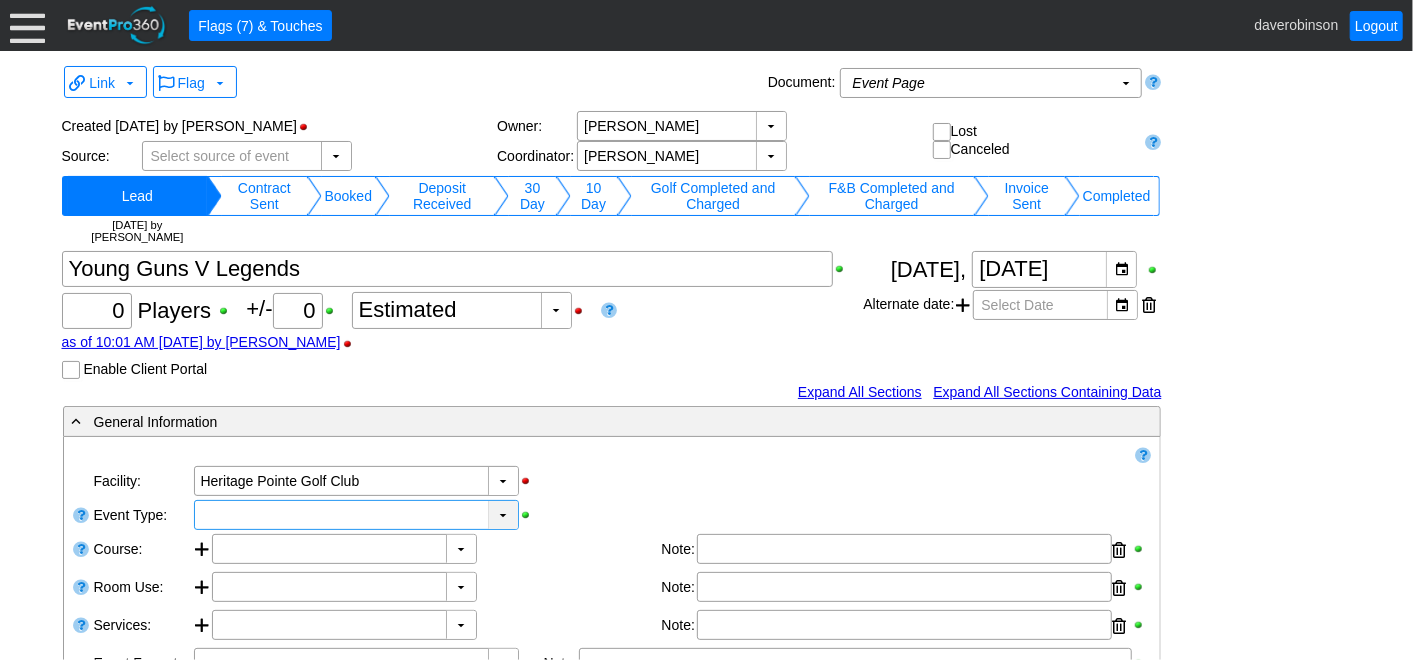 scroll, scrollTop: 111, scrollLeft: 0, axis: vertical 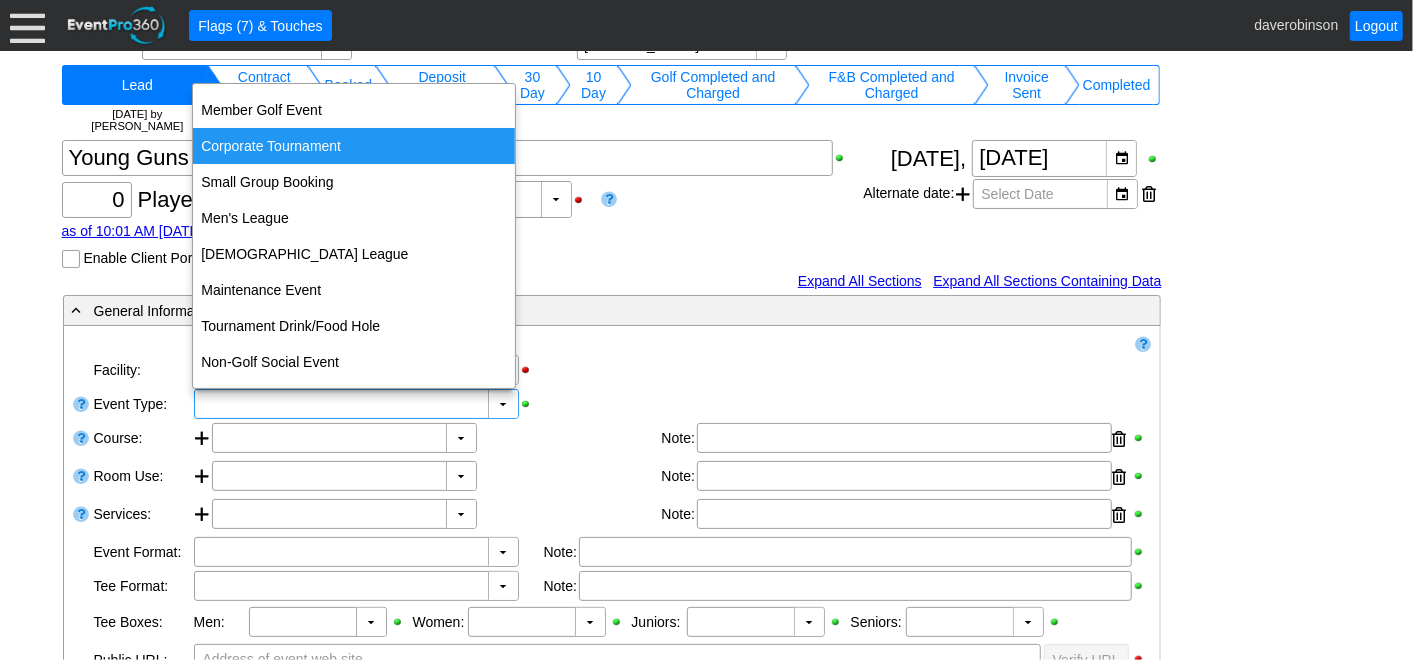 click on "Corporate Tournament" at bounding box center [354, 146] 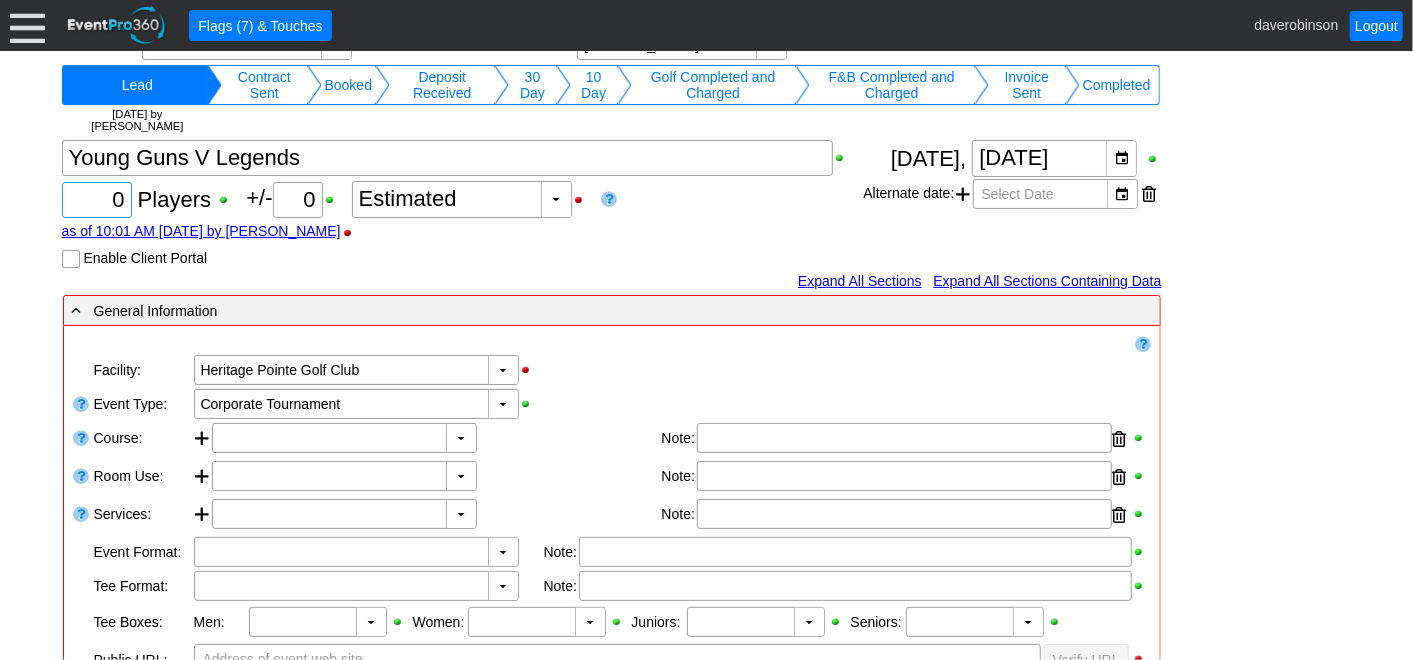 drag, startPoint x: 104, startPoint y: 205, endPoint x: 143, endPoint y: 208, distance: 39.115215 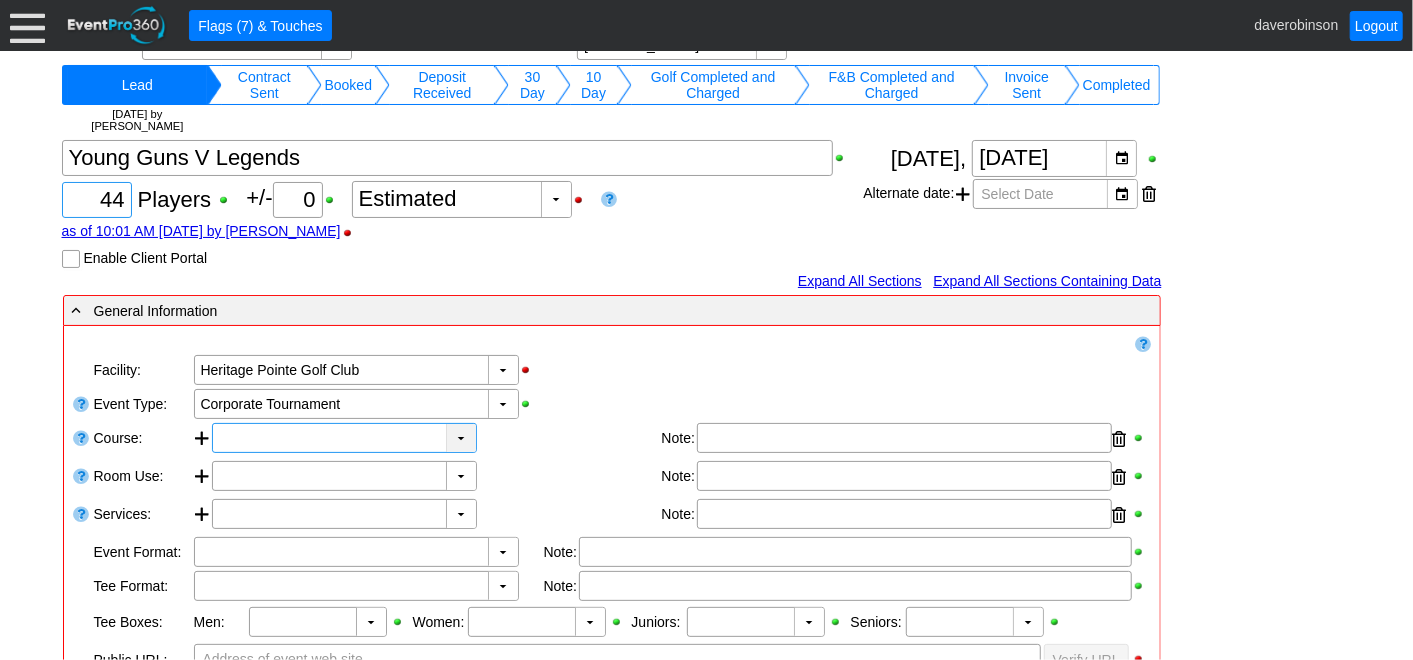 type on "44" 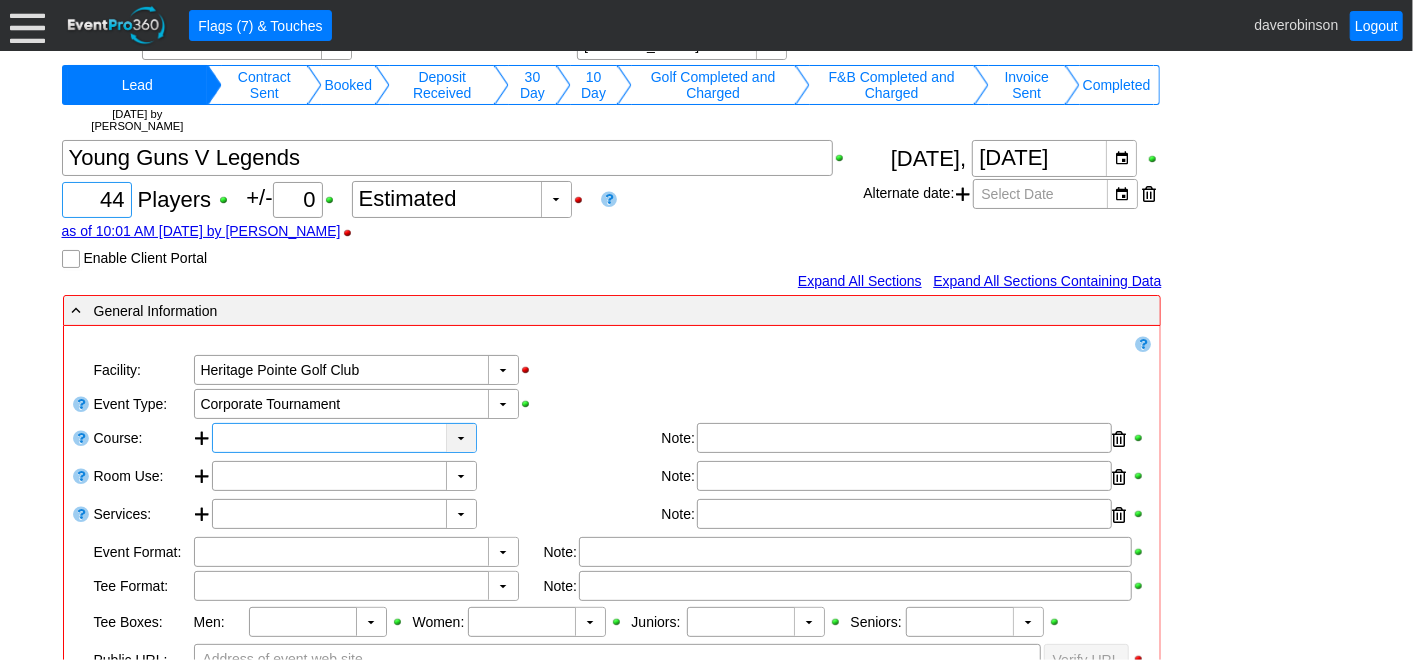 click on "▼" at bounding box center [461, 438] 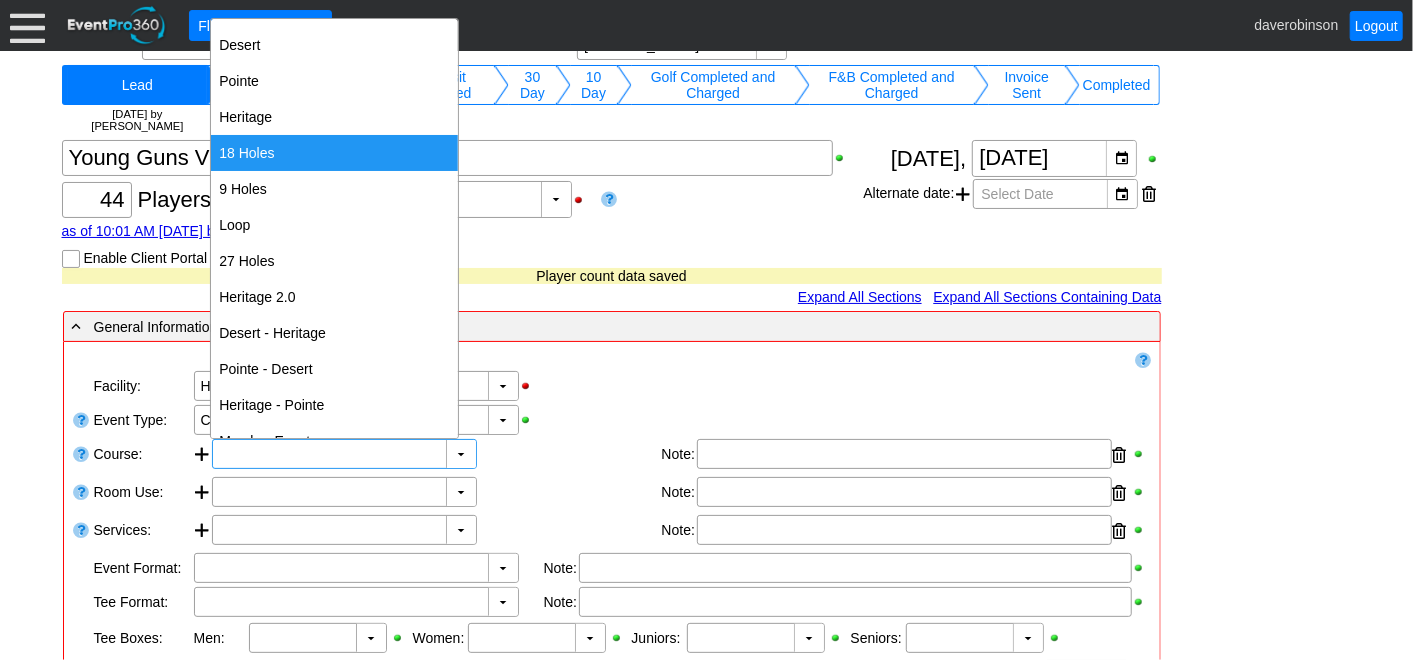 click on "18 Holes" at bounding box center (334, 153) 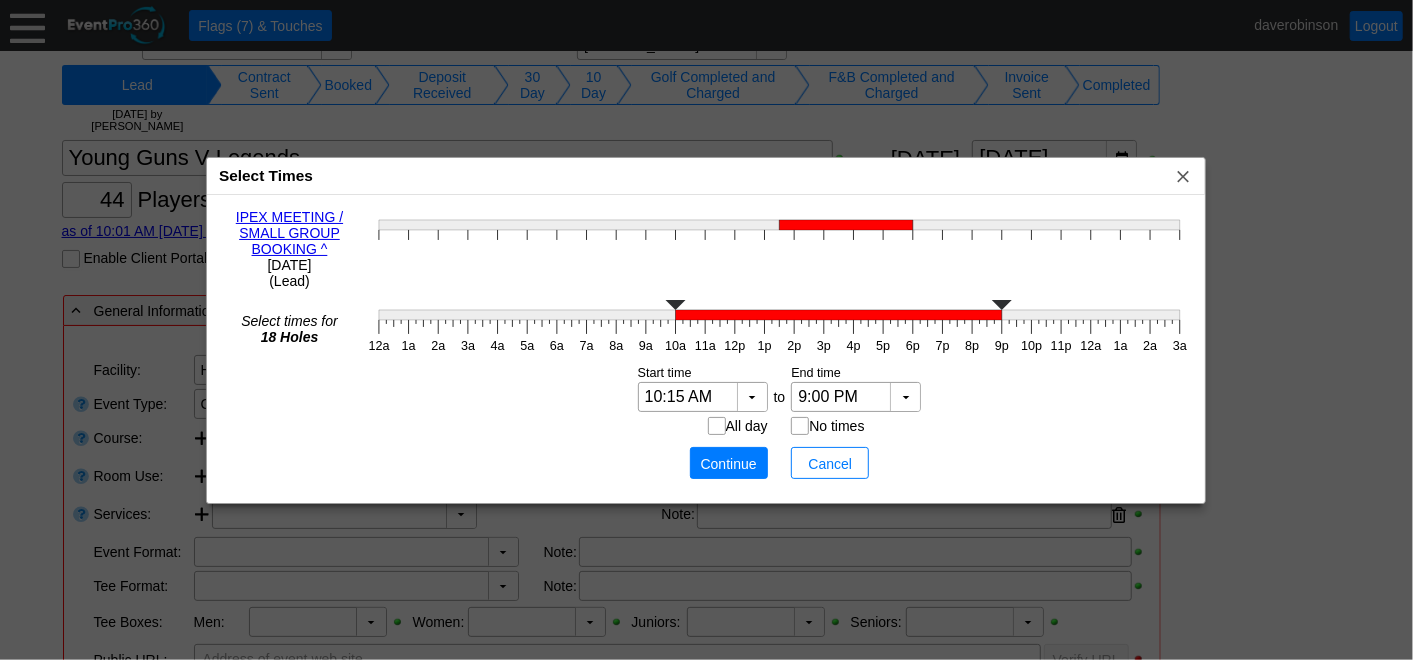 type on "10:30 AM" 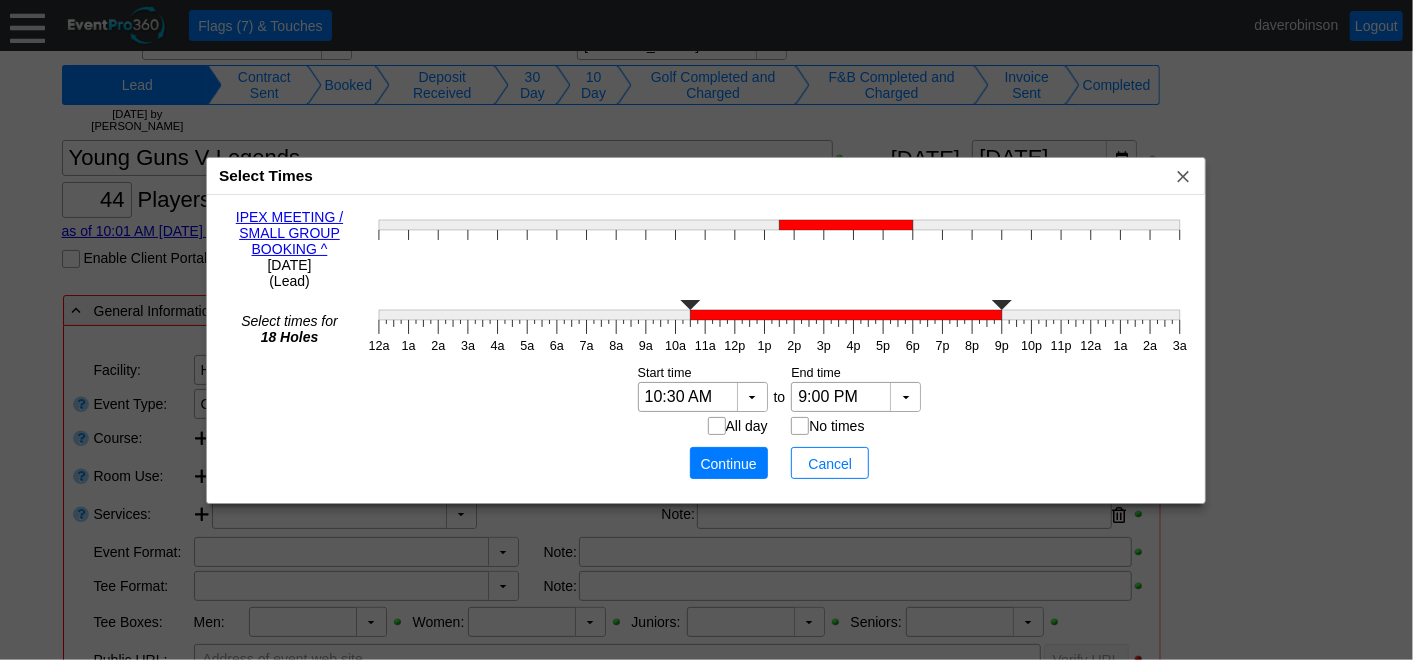 click 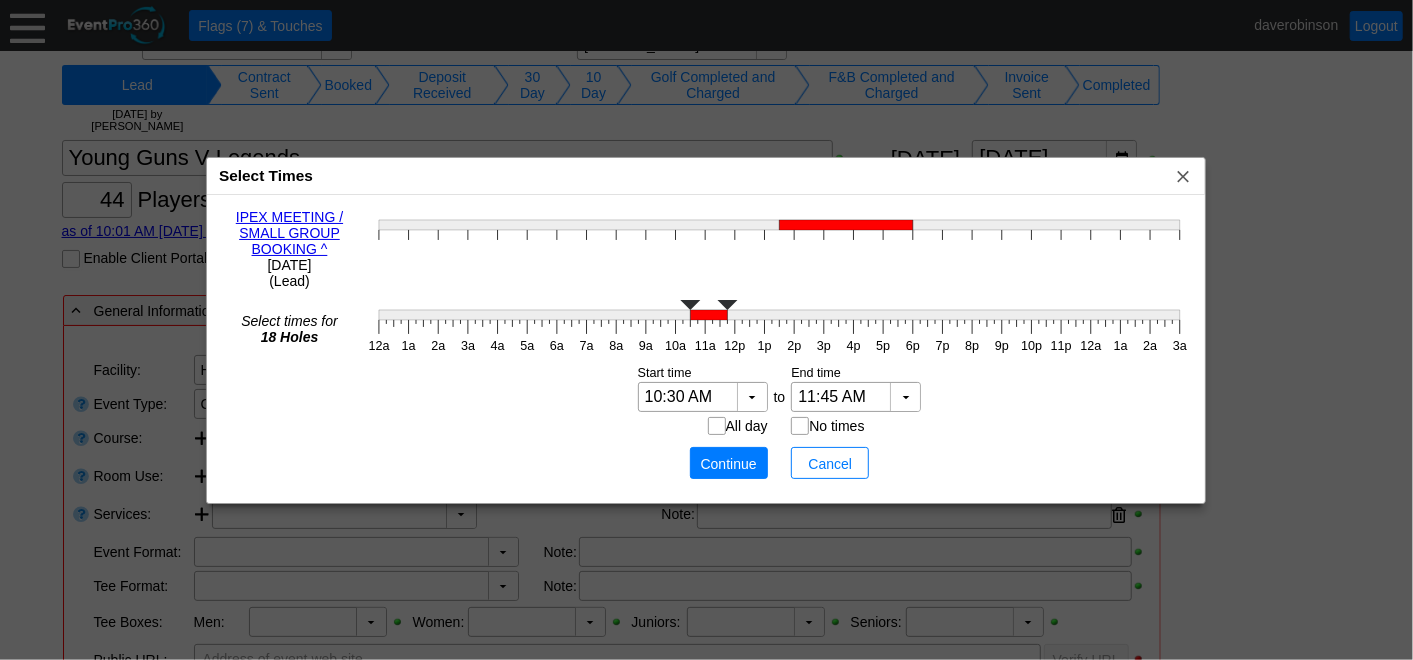 type on "11:30 AM" 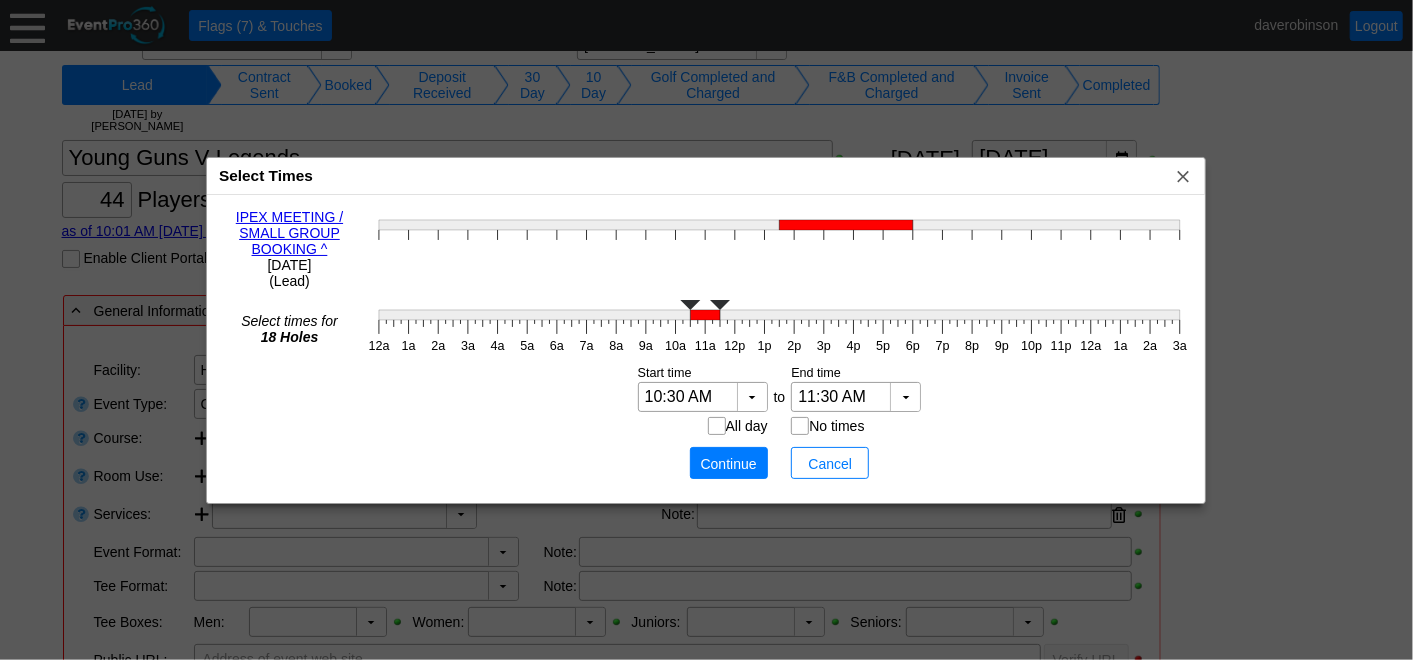 click on "12a 1a 2a 3a 4a 5a 6a 7a 8a 9a 10a 11a 12p 1p 2p 3p 4p 5p 6p 7p 8p 9p 10p 11p 12a 1a 2a 3a" 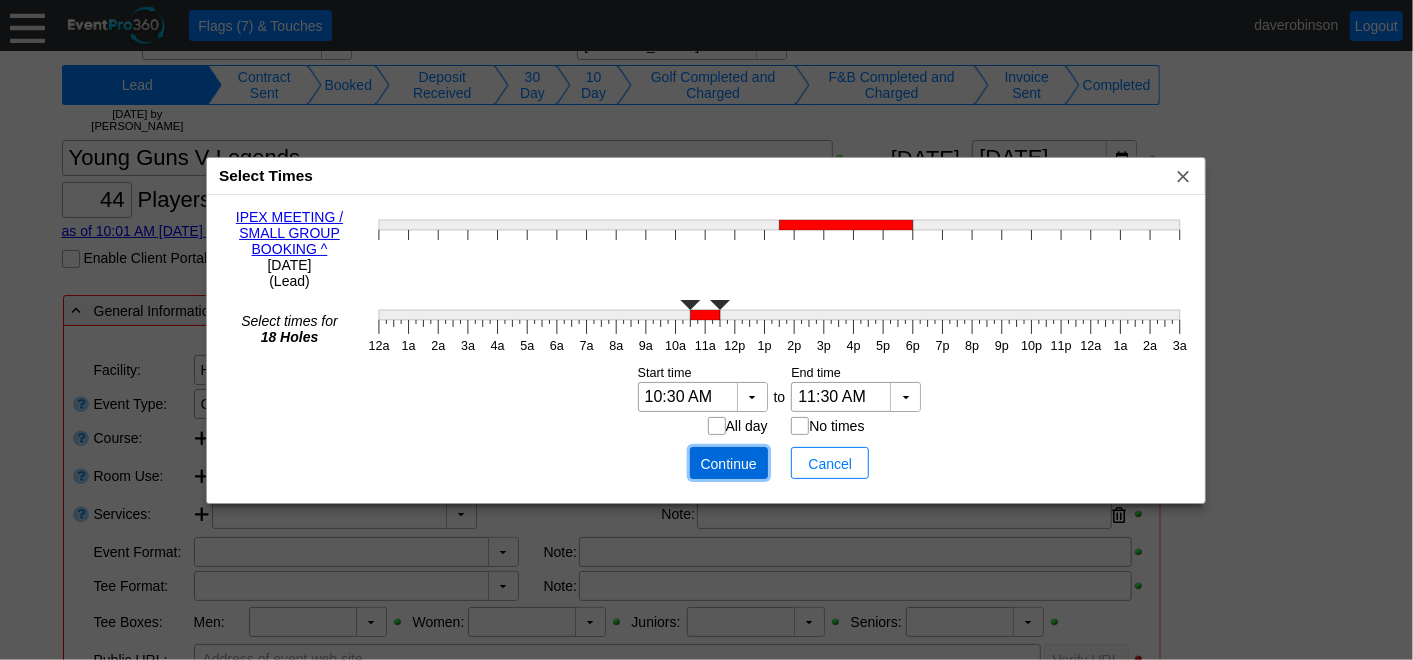 click on "Continue" at bounding box center (729, 464) 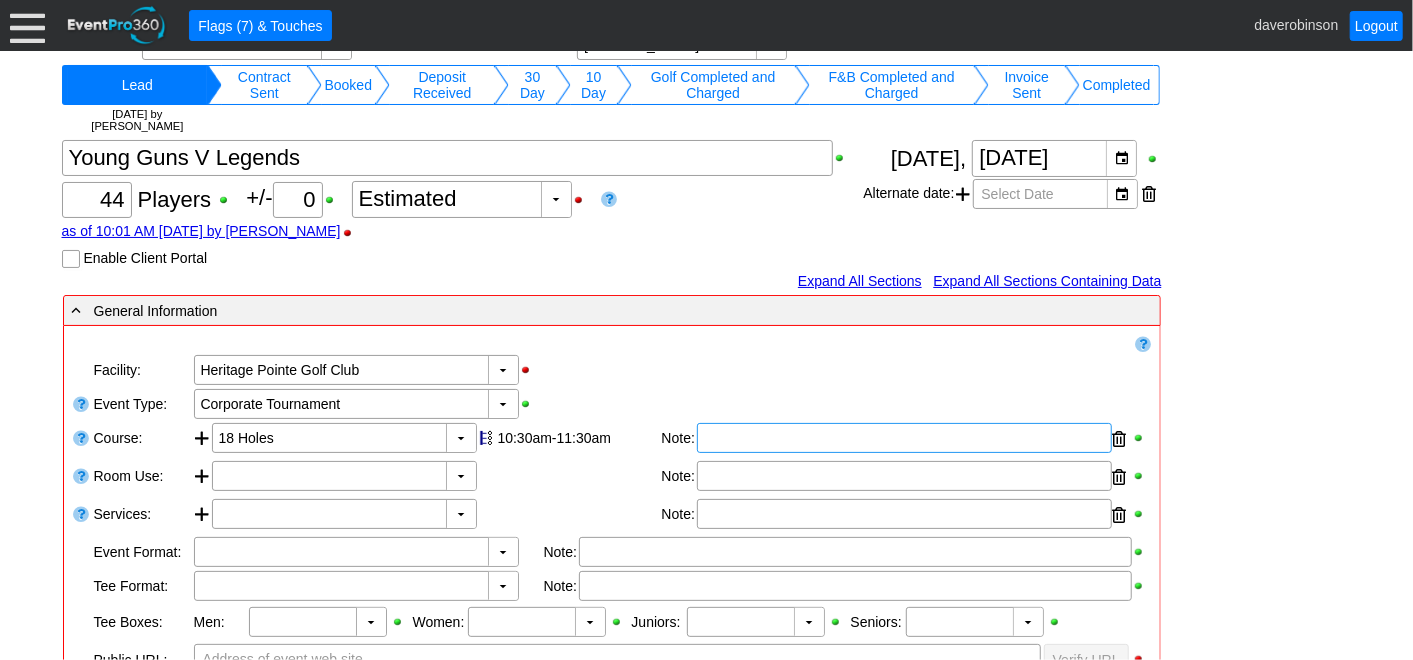 click at bounding box center (904, 438) 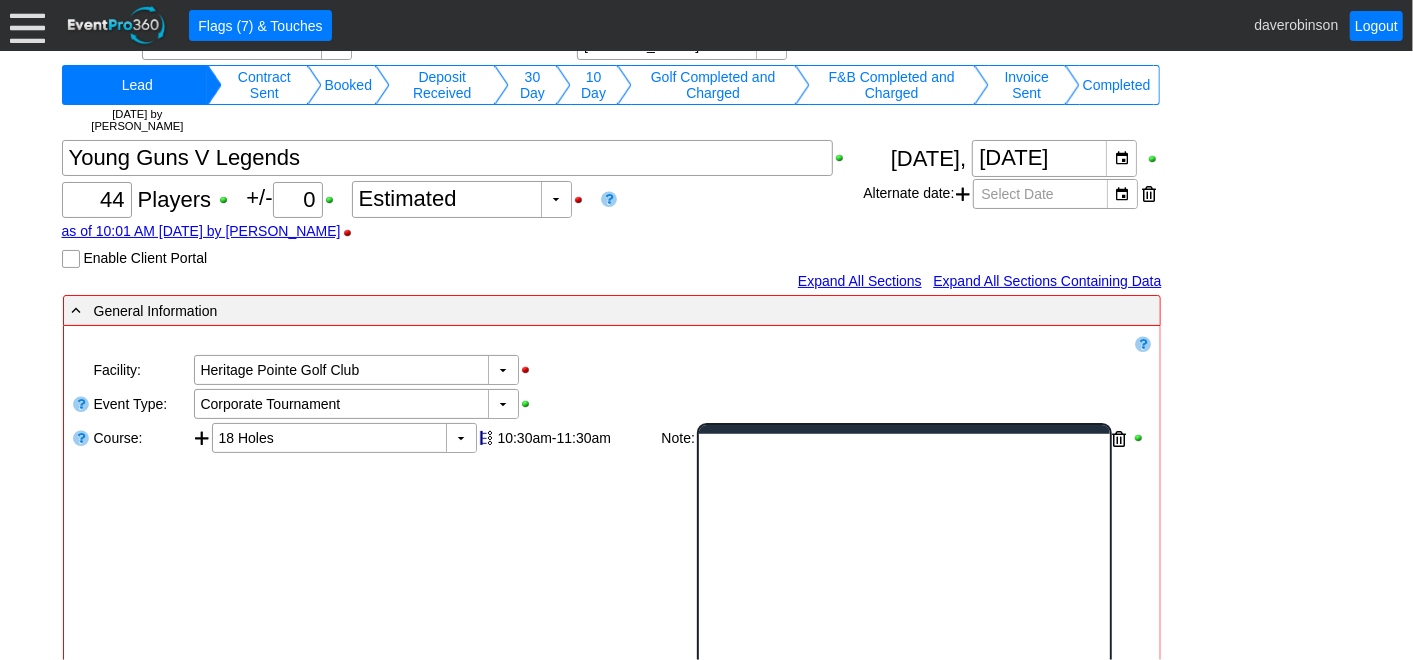 scroll, scrollTop: 0, scrollLeft: 0, axis: both 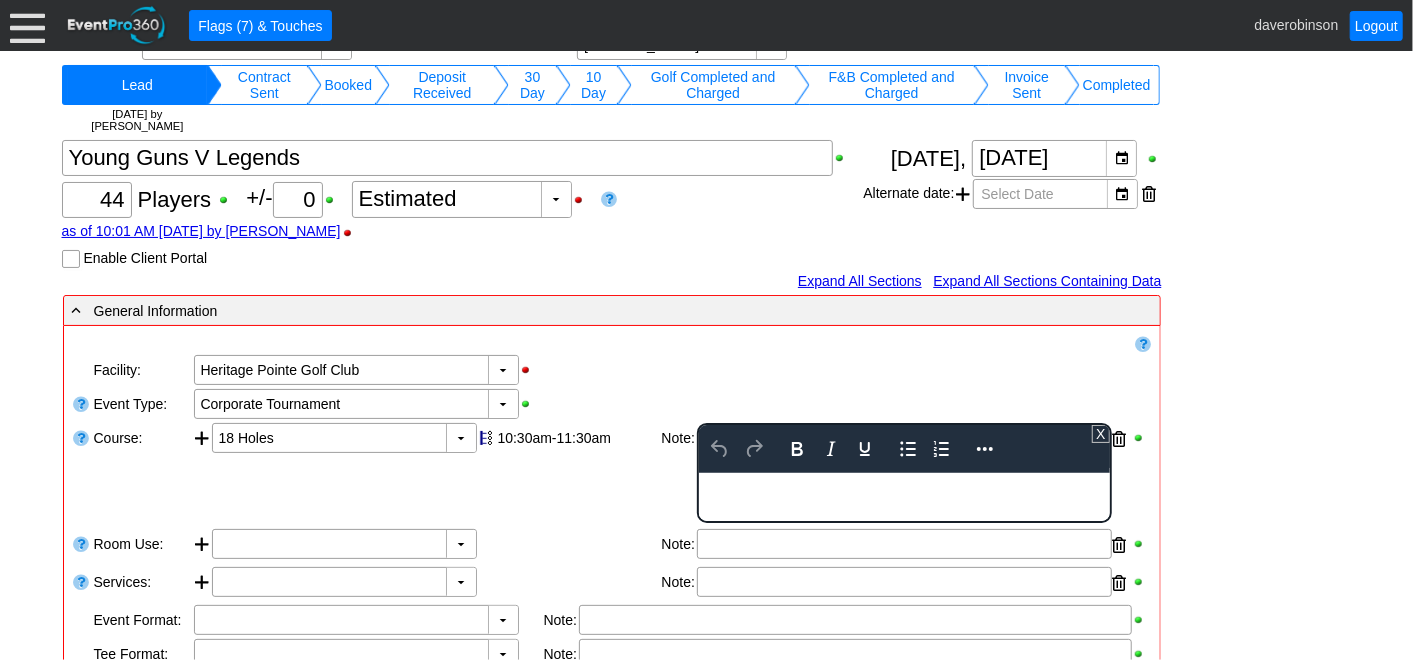 type 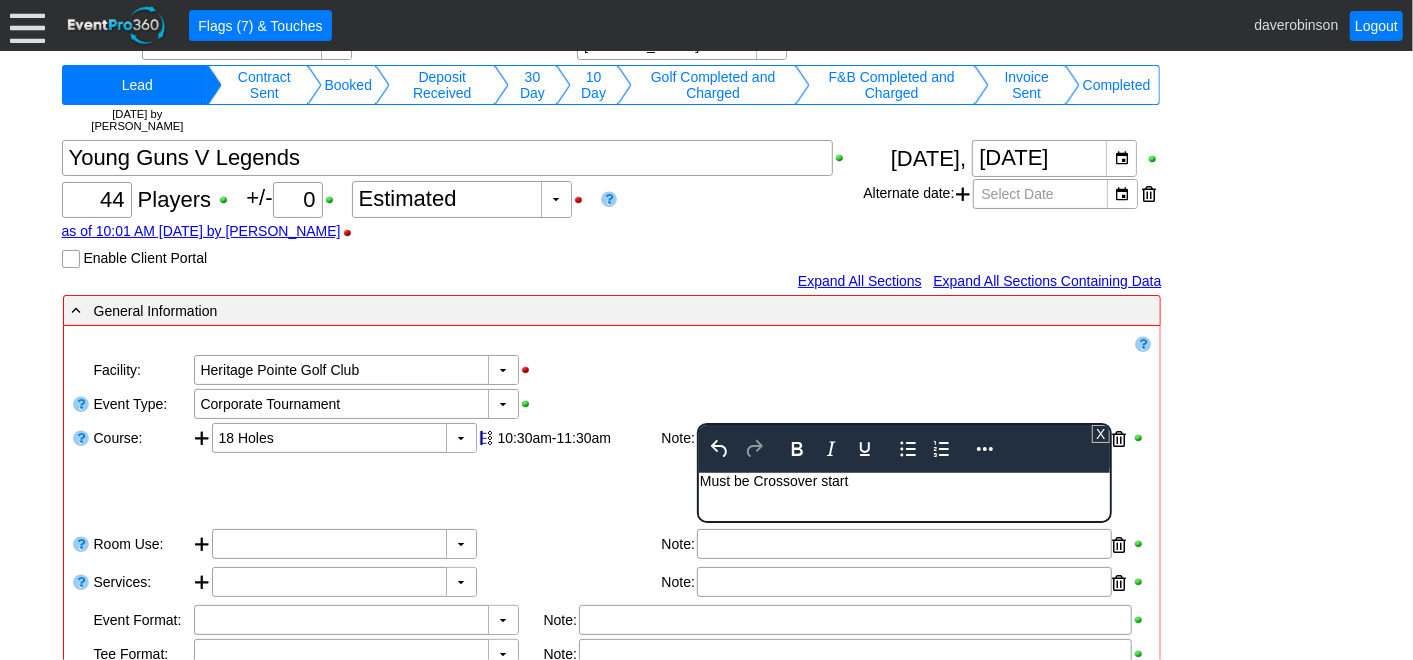 click on "Remove all highlights
Facility:
▼ Χ Heritage Pointe Golf Club
Event Type:
▼ Χ Corporate Tournament
Course:
▼ Χ 18 Holes
10:30am-11:30am
Select time
Note: To open the popup, press Shift+Enter To open the popup, press Shift+Enter  Myriad X" at bounding box center [612, 611] 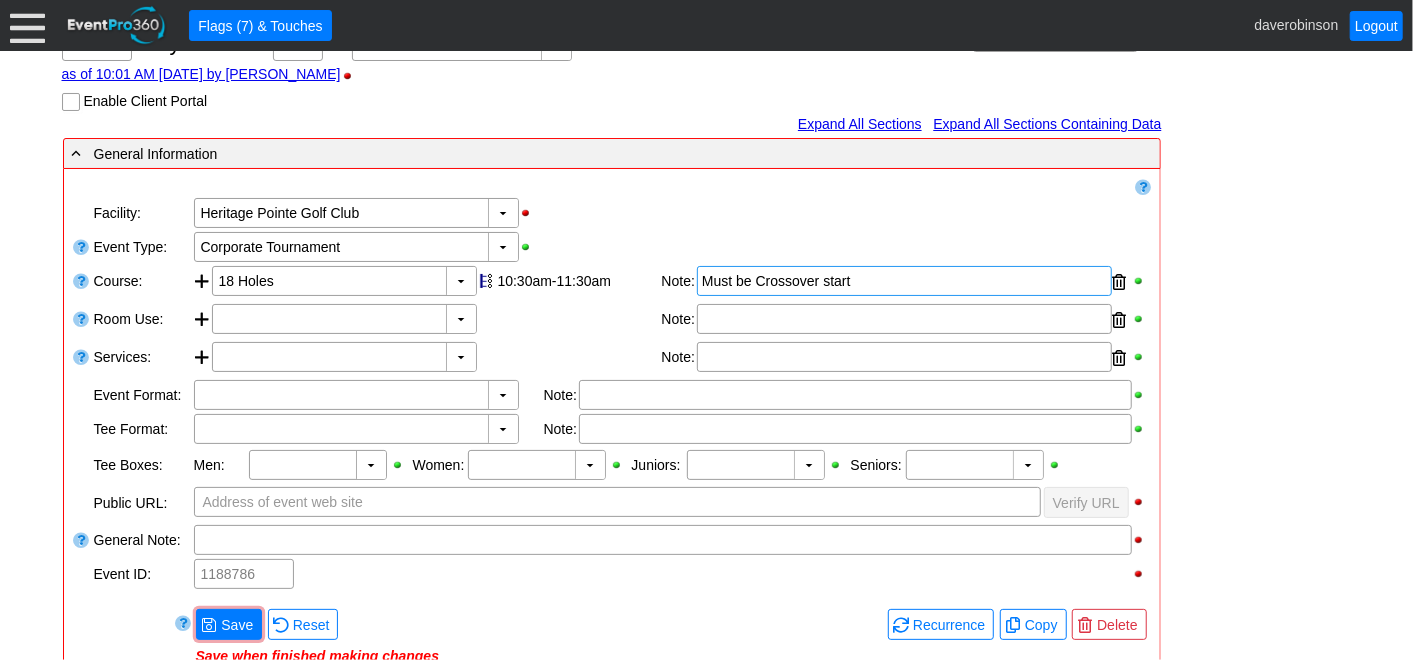 scroll, scrollTop: 333, scrollLeft: 0, axis: vertical 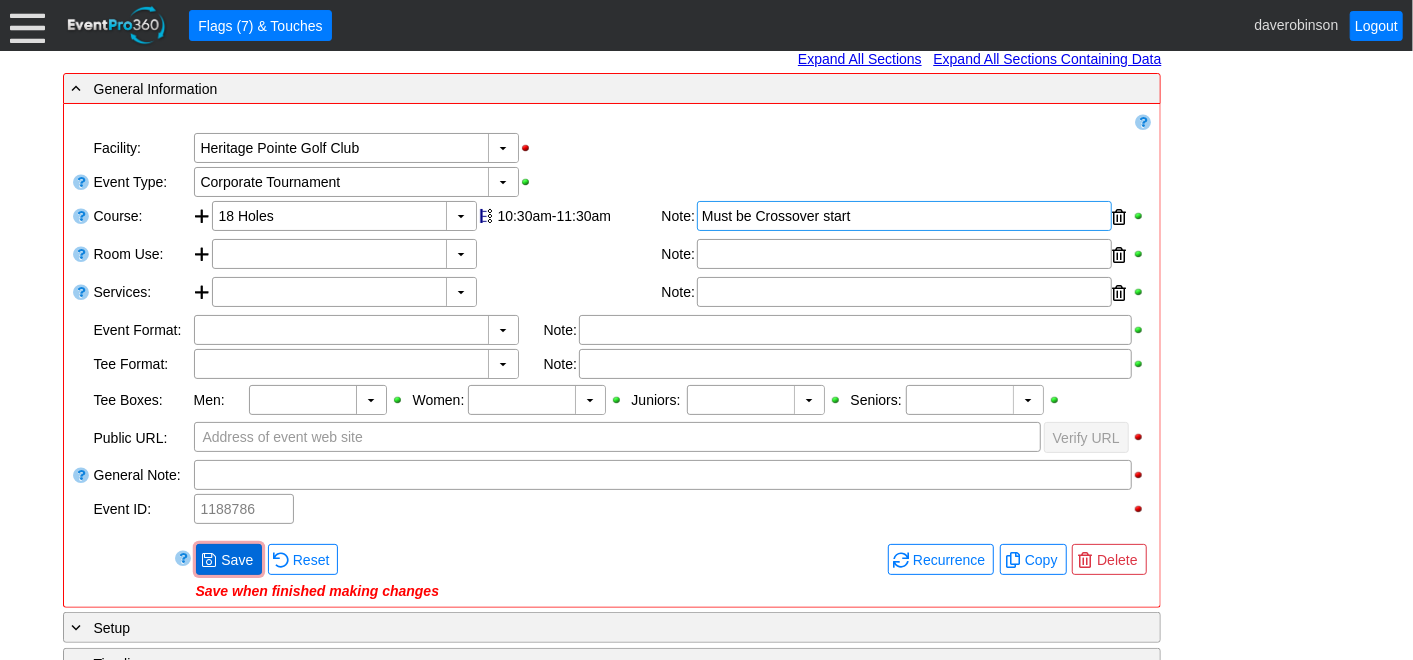 click on "Save" at bounding box center [237, 560] 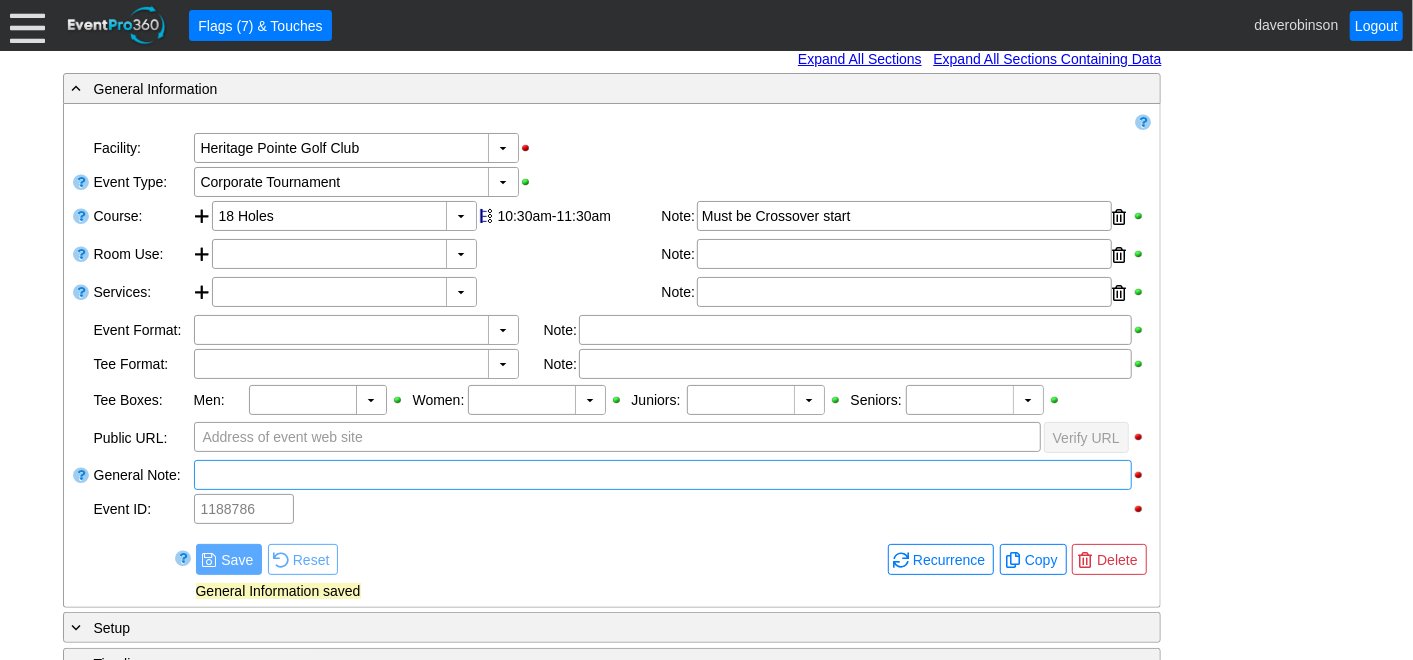 click at bounding box center [663, 475] 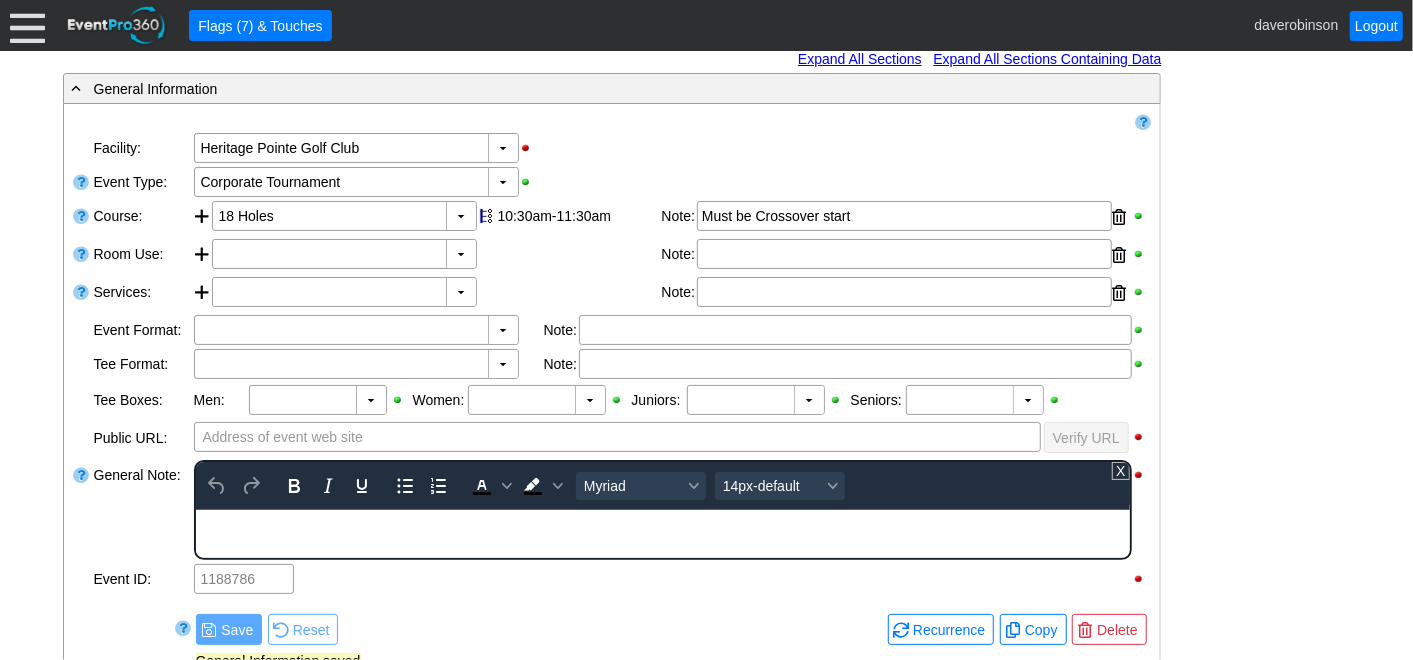 scroll, scrollTop: 0, scrollLeft: 0, axis: both 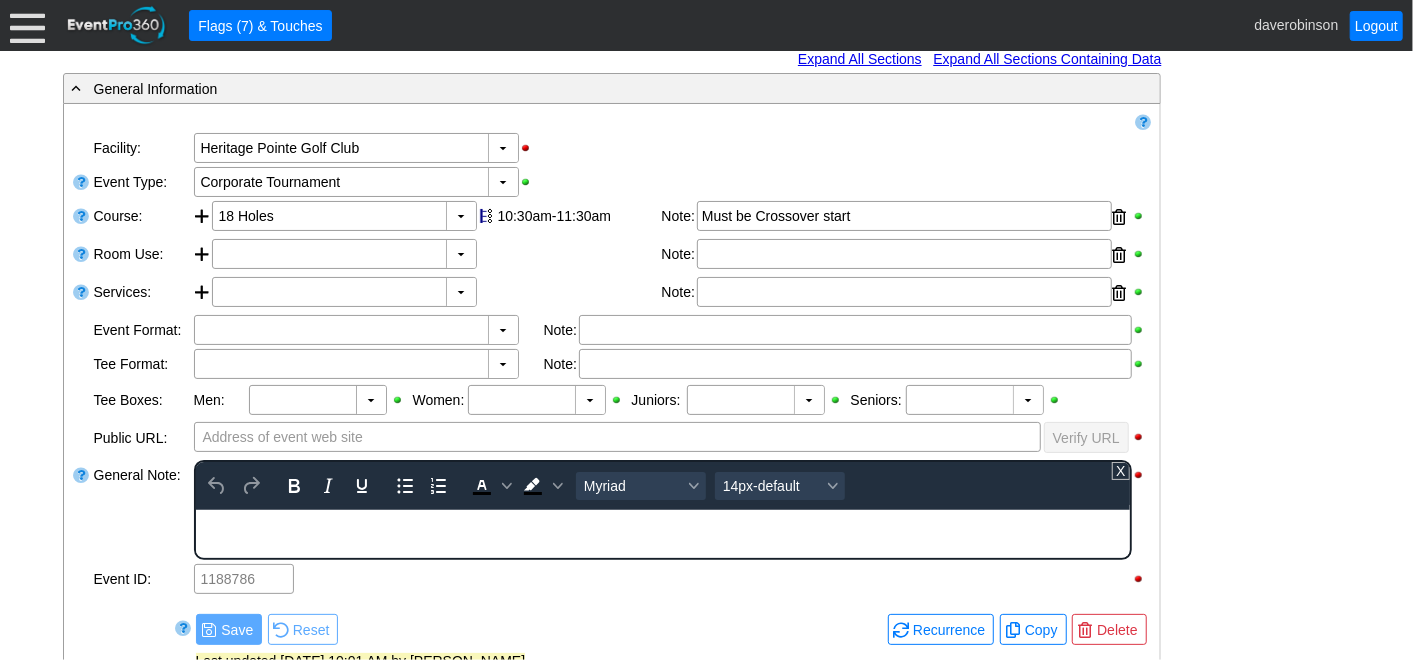 type 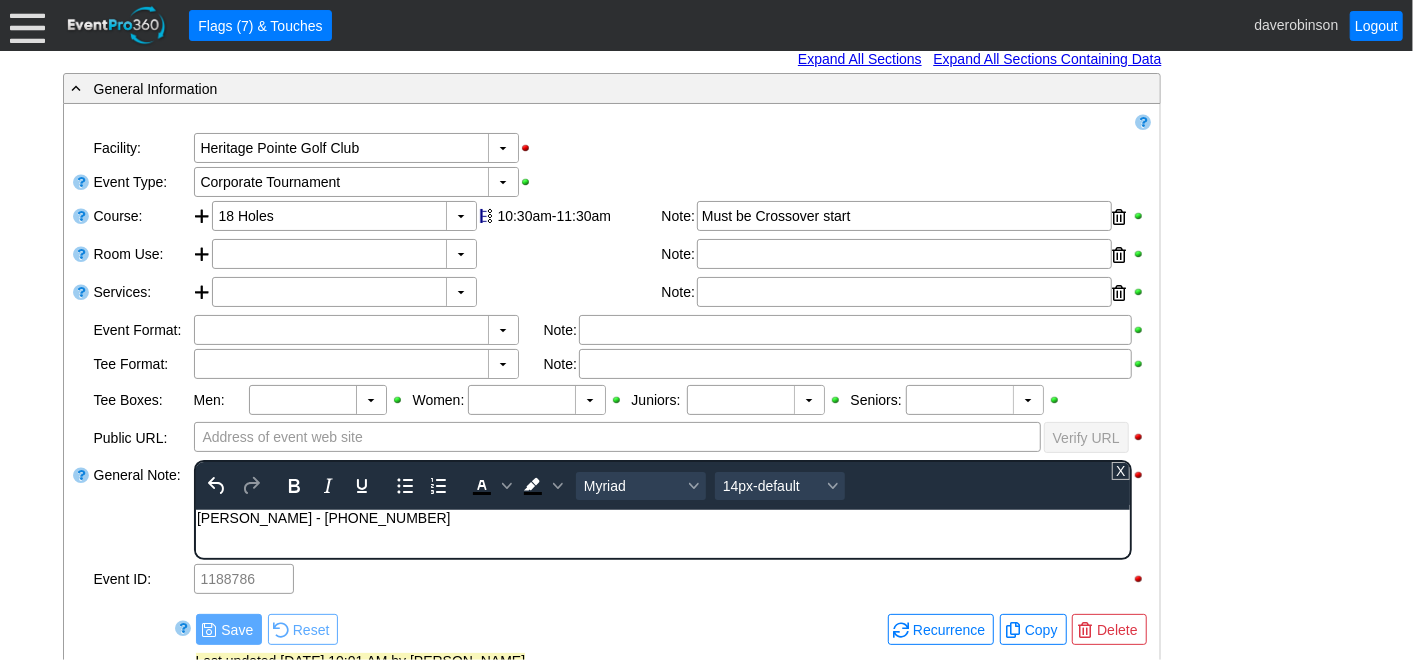 click on "Jordan Philips - 403 477 2012" at bounding box center [662, 517] 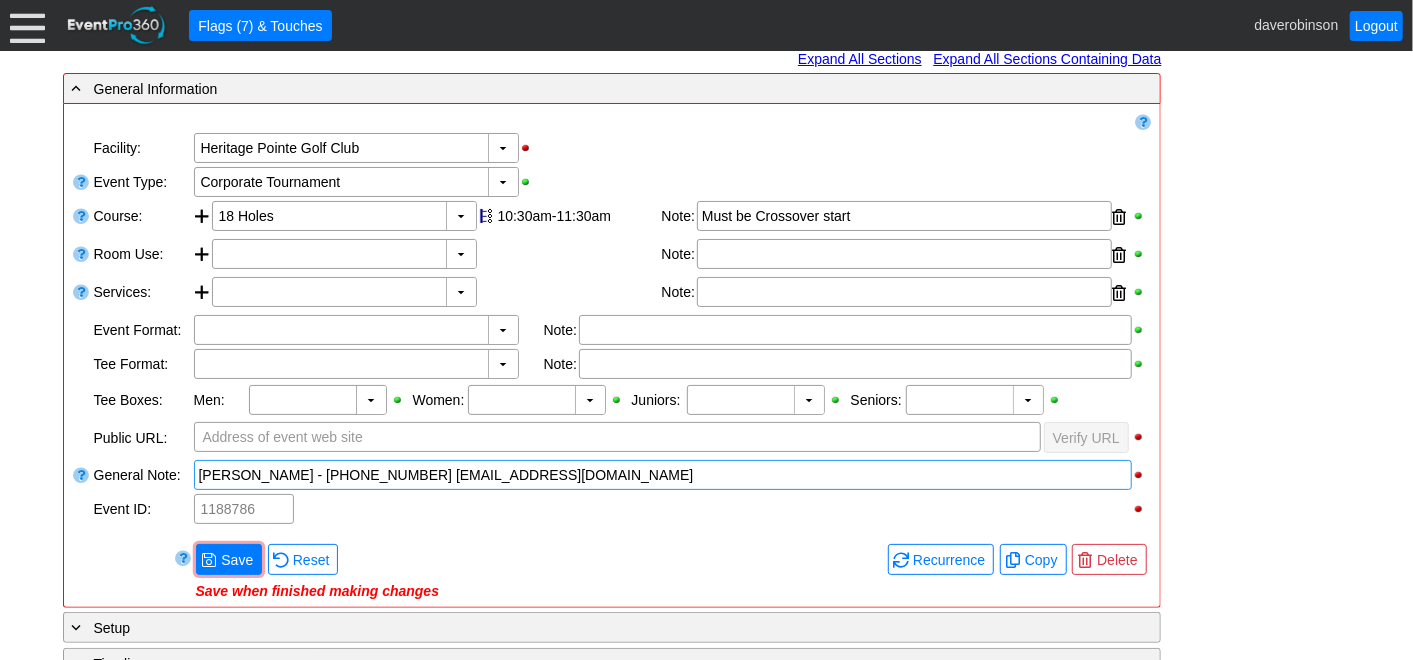 click on "- General Information
▼
Loading....
Remove all highlights
Facility:
▼ Χ Heritage Pointe Golf Club
Event Type:
▼ Χ Corporate Tournament
Course:
▼ Χ 18 Holes
10:30am-11:30am
Select time" at bounding box center [707, 535] 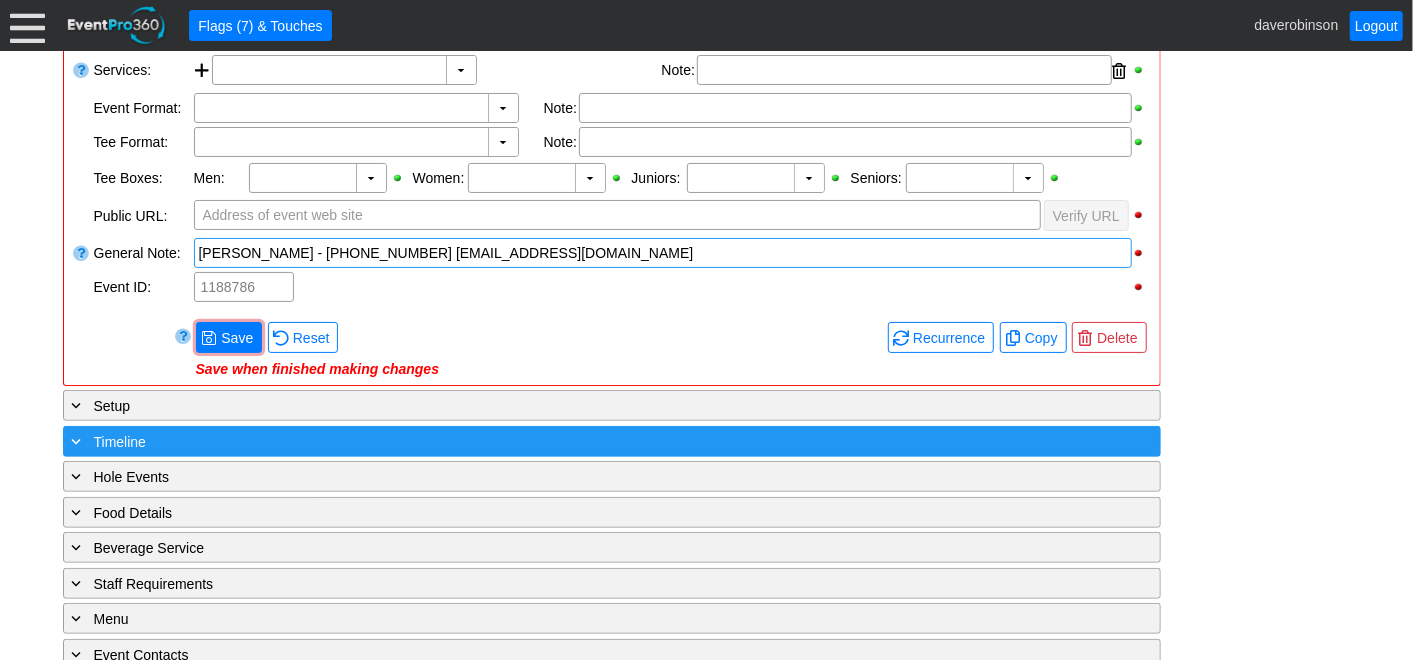 scroll, scrollTop: 444, scrollLeft: 0, axis: vertical 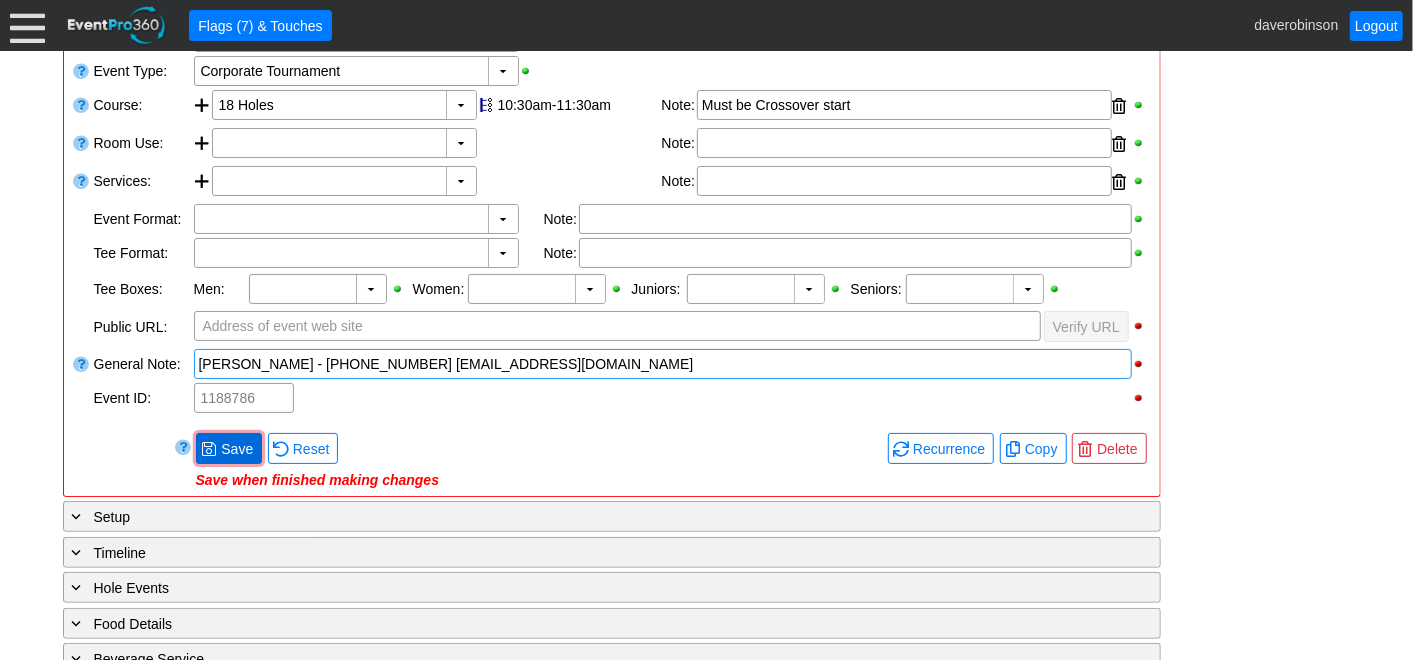 click on "Save" at bounding box center [237, 449] 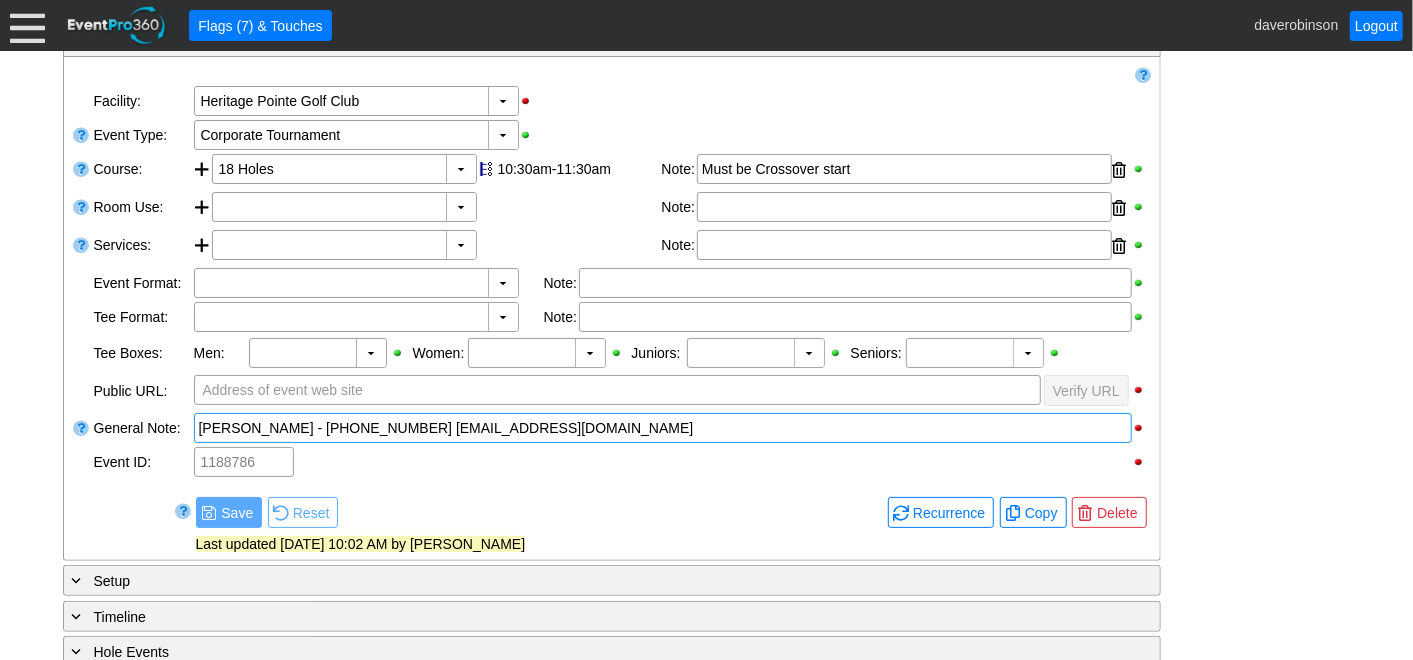 scroll, scrollTop: 333, scrollLeft: 0, axis: vertical 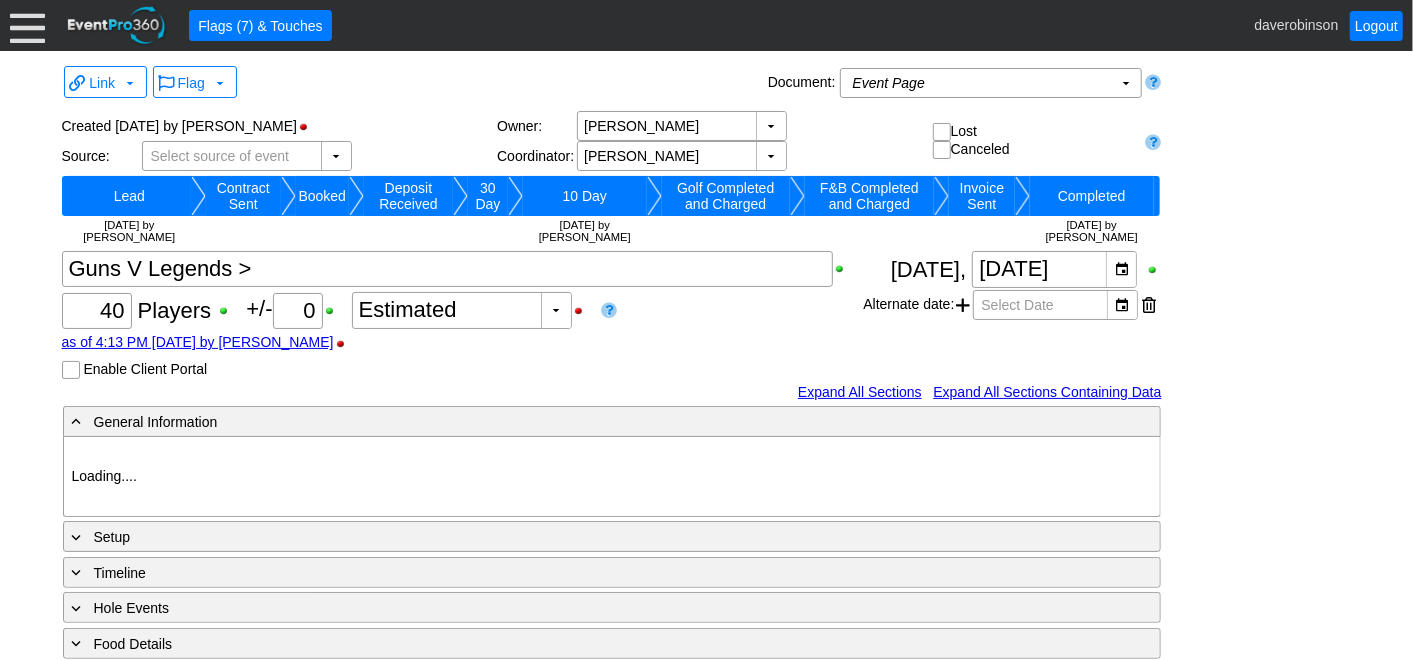 type on "Heritage Pointe Golf Club" 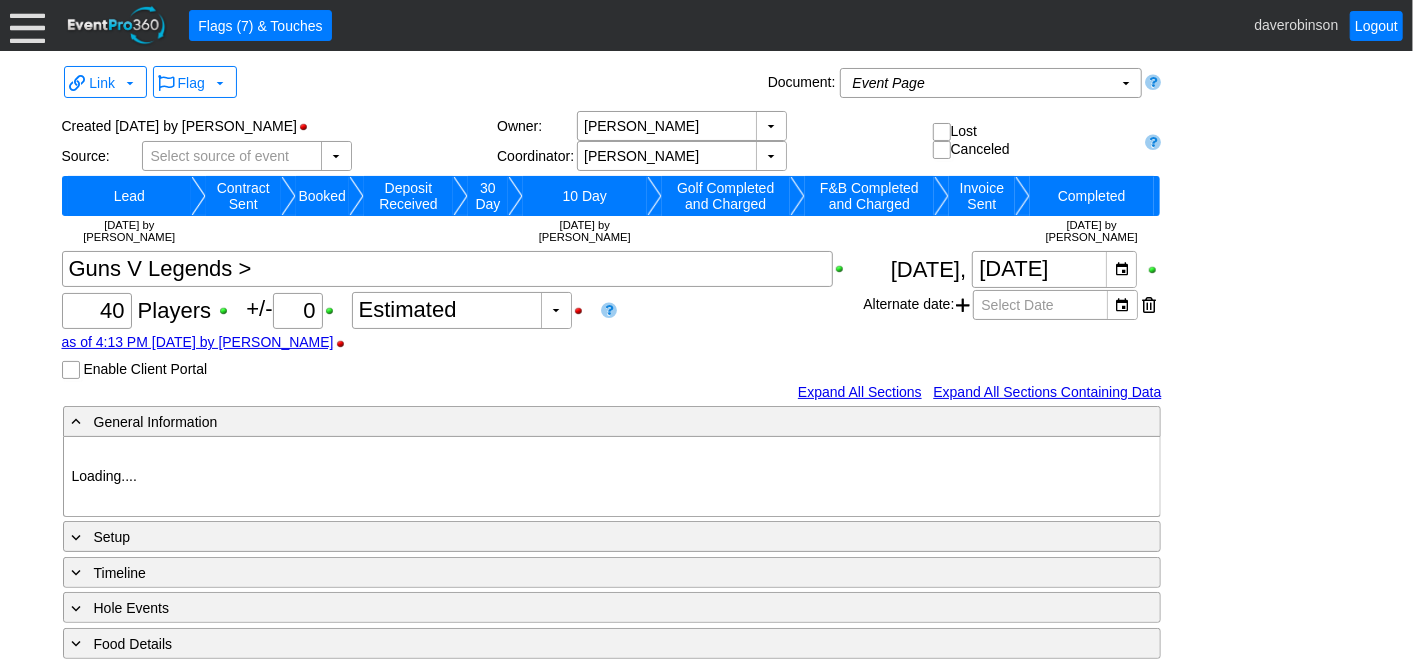 type on "Corporate Tournament" 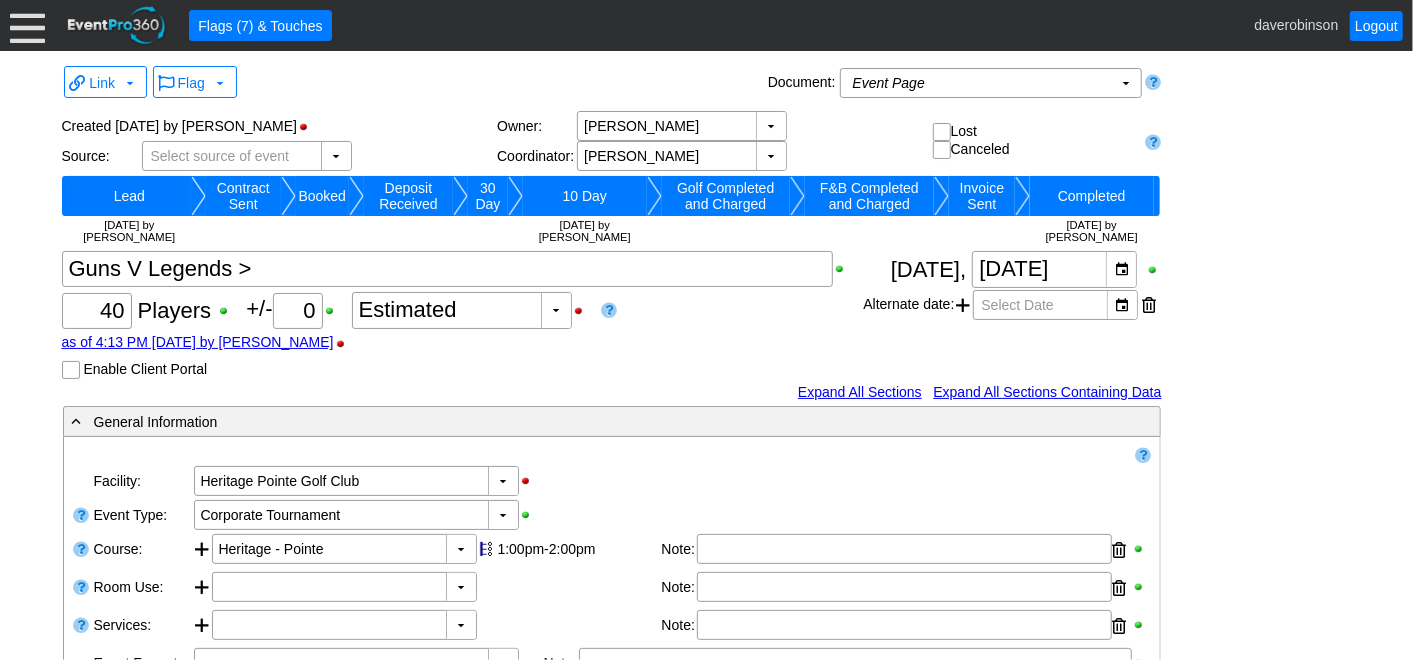 scroll, scrollTop: 222, scrollLeft: 0, axis: vertical 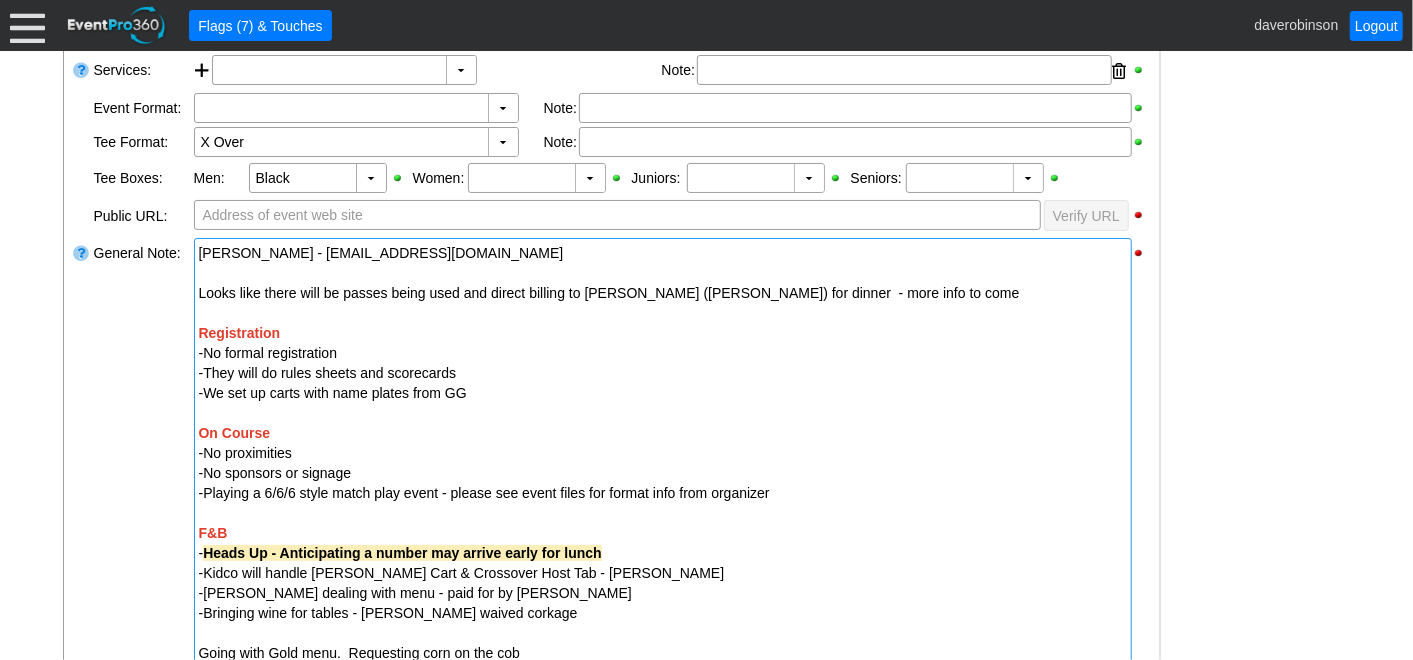 click on "[PERSON_NAME] - [EMAIL_ADDRESS][DOMAIN_NAME]
Looks like there will be passes being used and direct billing to [PERSON_NAME] ([PERSON_NAME]) for dinner  - more info to come
Registration
-No formal registration
-They will do rules sheets and scorecards
-We set up carts with name plates from GG
On Course
-No proximities
-No sponsors or signage
-Playing a 6/6/6 style match play event - please see event files for format info from organizer
F&B
- Heads Up - Anticipating a number may arrive early for lunch
-Kidco will handle [PERSON_NAME] Cart & Crossover Host Tab - [PERSON_NAME]
-[PERSON_NAME] dealing with menu - paid for by [PERSON_NAME]
-Bringing wine for tables - [PERSON_NAME] waived corkage
Going with Gold menu.  Requesting corn on the cob
Also doing the Pre-Fixed menu selection for appetizers - to be passed" at bounding box center [663, 463] 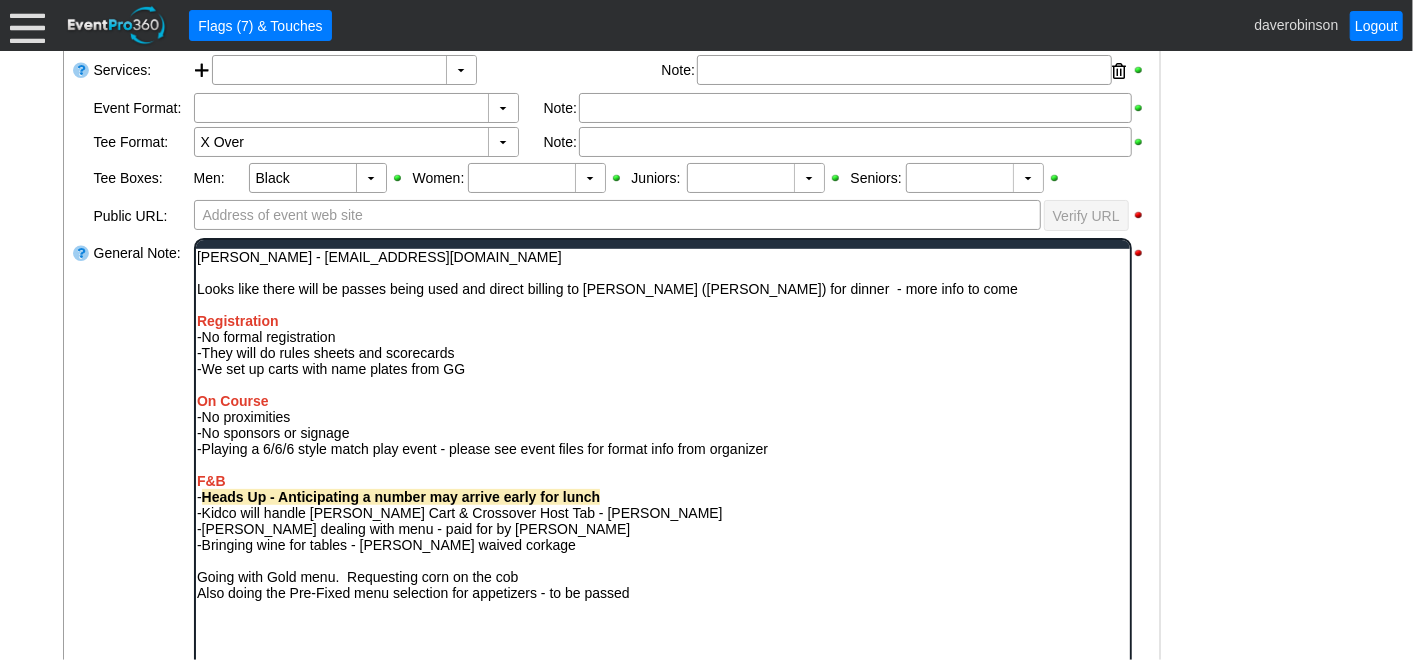 scroll, scrollTop: 0, scrollLeft: 0, axis: both 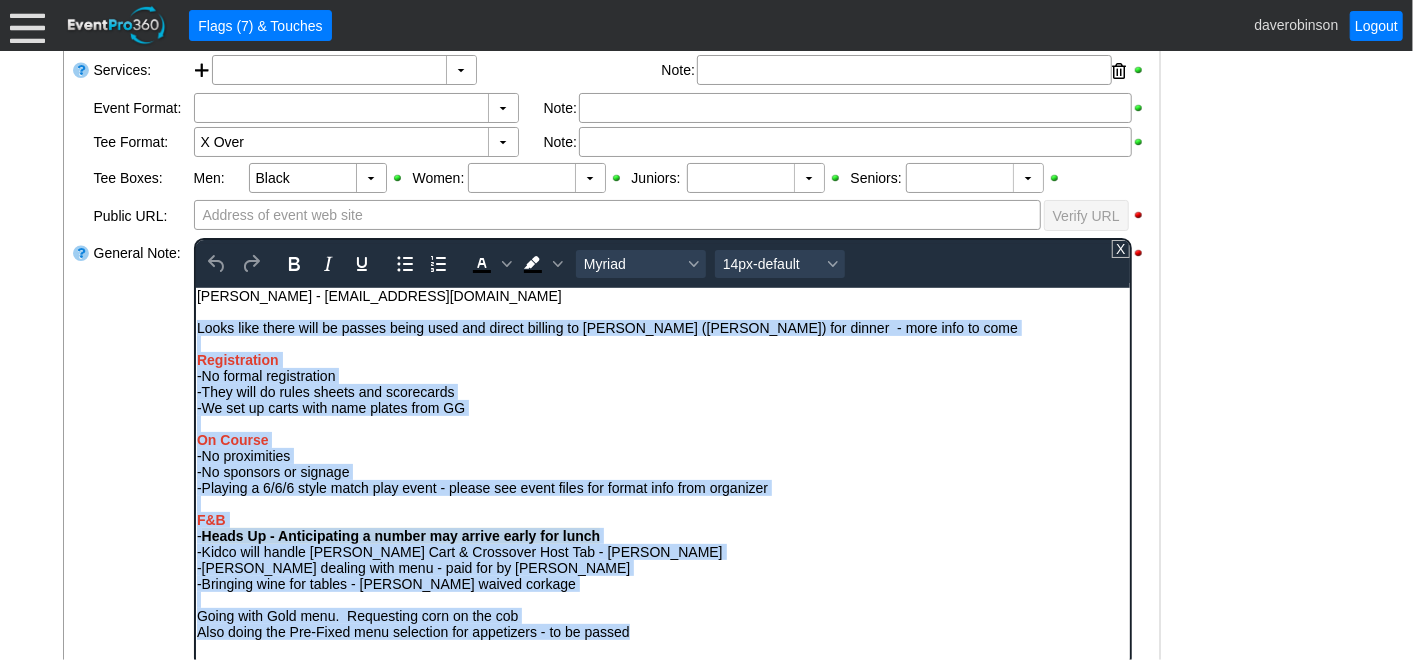 drag, startPoint x: 195, startPoint y: 328, endPoint x: 695, endPoint y: 641, distance: 589.889 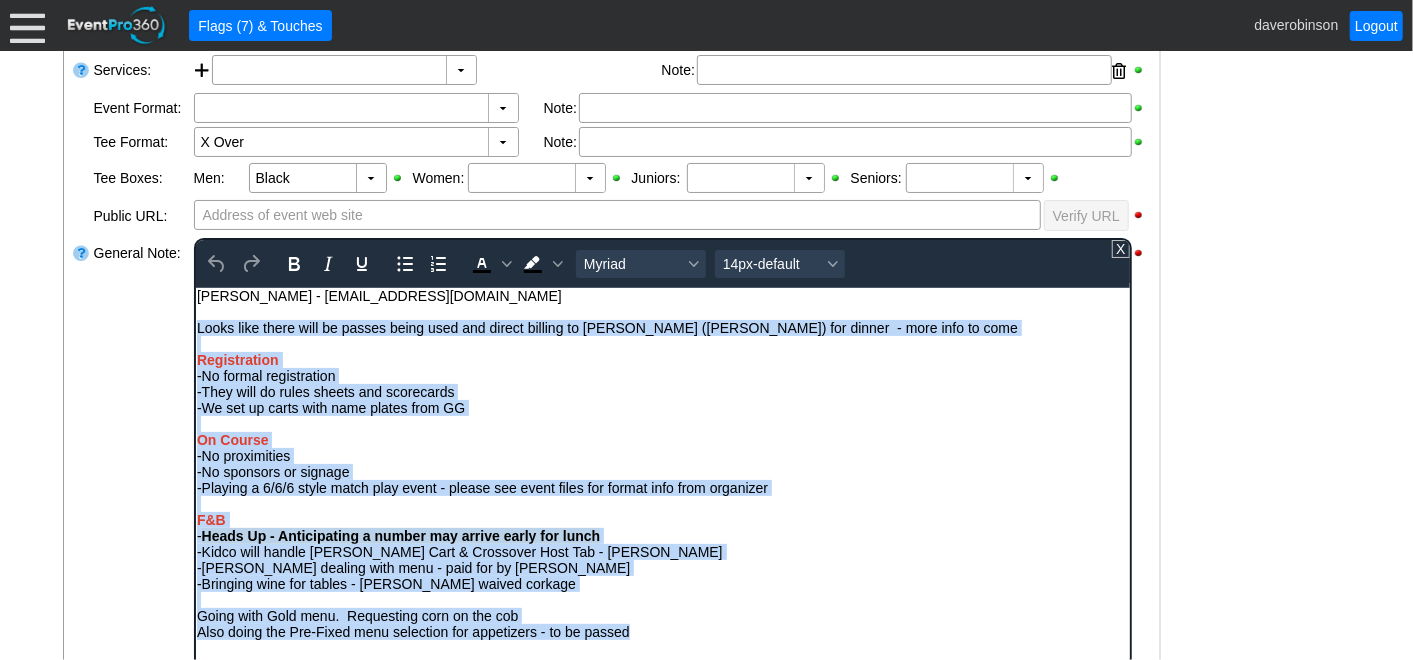 click on "[PERSON_NAME] - [EMAIL_ADDRESS][DOMAIN_NAME] Looks like there will be passes being used and direct billing to [PERSON_NAME] ([PERSON_NAME]) for dinner  - more info to come Registration -No formal registration -They will do rules sheets and scorecards -We set up carts with name plates from GG On Course -No proximities -No sponsors or signage -Playing a 6/6/6 style match play event - please see event files for format info from organizer F&B - Heads Up - Anticipating a number may arrive early for lunch -Kidco will handle [PERSON_NAME] Cart & Crossover Host Tab - [PERSON_NAME] -[PERSON_NAME] dealing with menu - paid for by [PERSON_NAME] -Bringing wine for tables - [PERSON_NAME] waived corkage Going with Gold menu.  Requesting corn on the cob Also doing the Pre-Fixed menu selection for appetizers - to be passed" at bounding box center [662, 468] 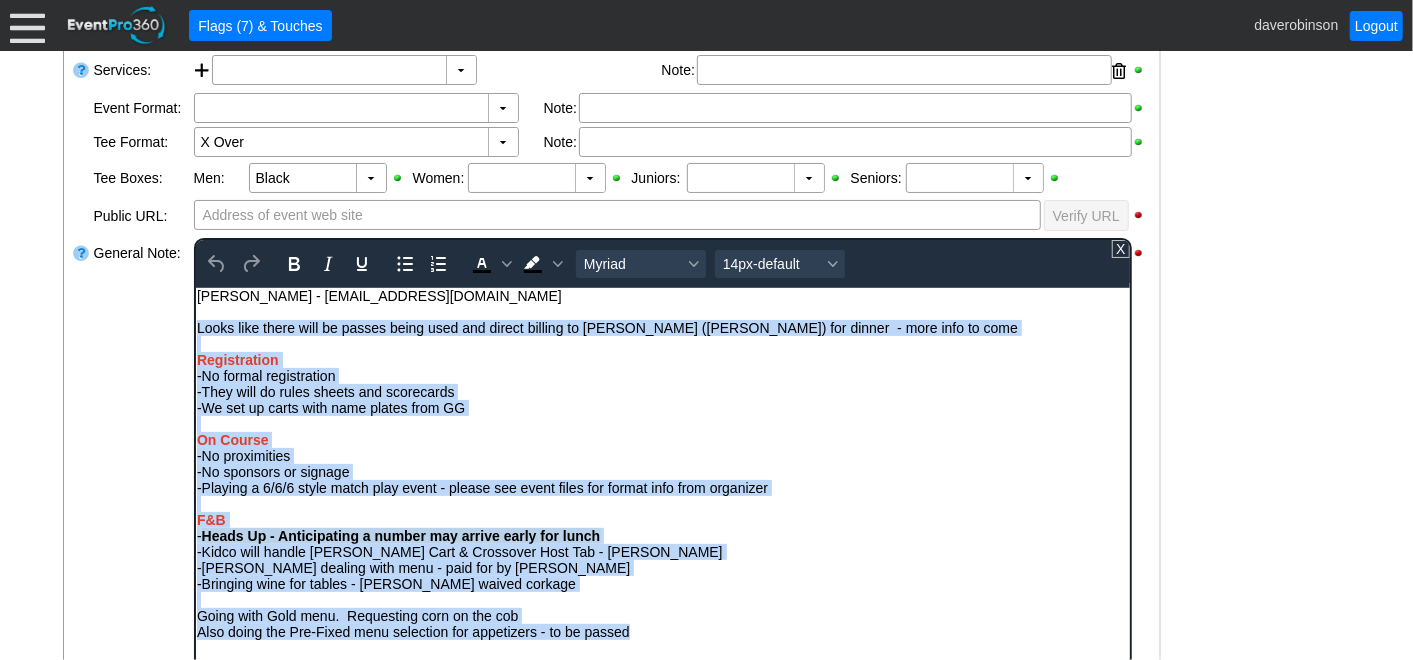 copy on "Looks like there will be passes being used and direct billing to [PERSON_NAME] ([PERSON_NAME]) for dinner  - more info to come Registration -No formal registration -They will do rules sheets and scorecards -We set up carts with name plates from GG On Course -No proximities -No sponsors or signage -Playing a 6/6/6 style match play event - please see event files for format info from organizer F&B - Heads Up - Anticipating a number may arrive early for lunch -Kidco will handle [PERSON_NAME] Cart & Crossover Host Tab - [PERSON_NAME] -[PERSON_NAME] dealing with menu - paid for by [PERSON_NAME] -Bringing wine for tables - [PERSON_NAME] waived corkage Going with Gold menu.  Requesting corn on the cob Also doing the Pre-Fixed menu selection for appetizers - to be passed" 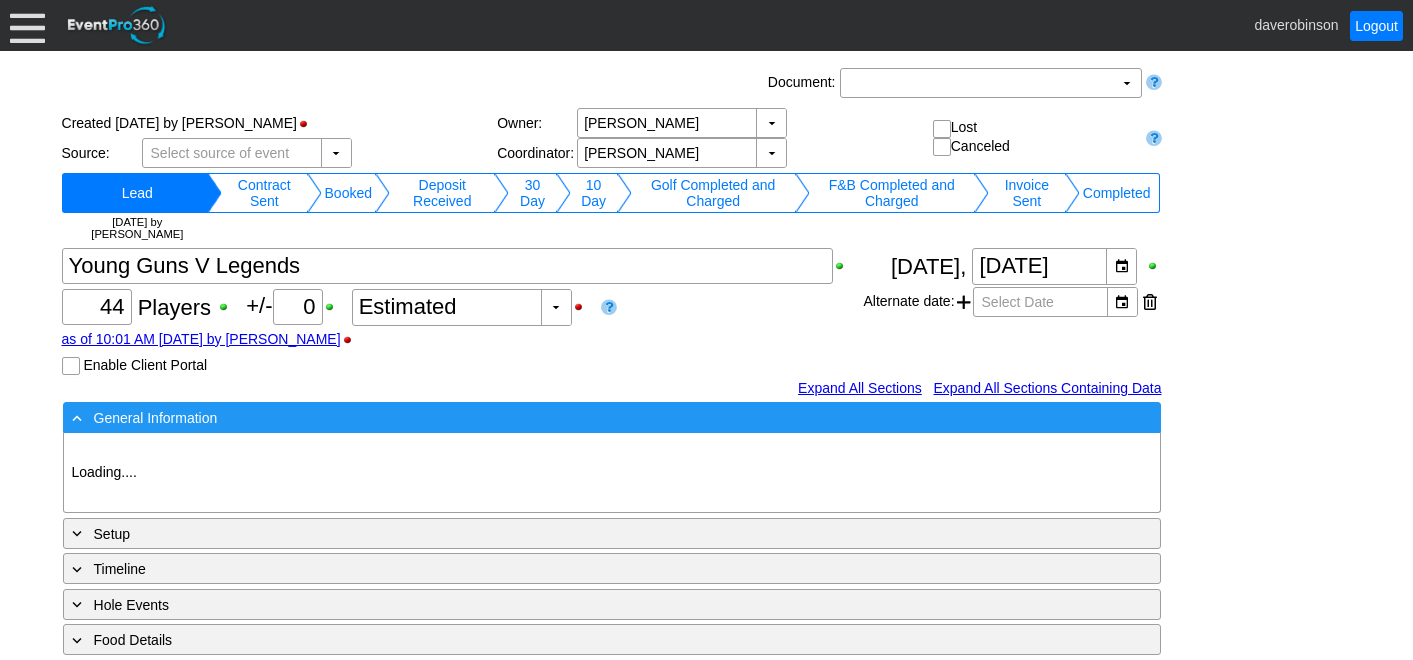 scroll, scrollTop: 0, scrollLeft: 0, axis: both 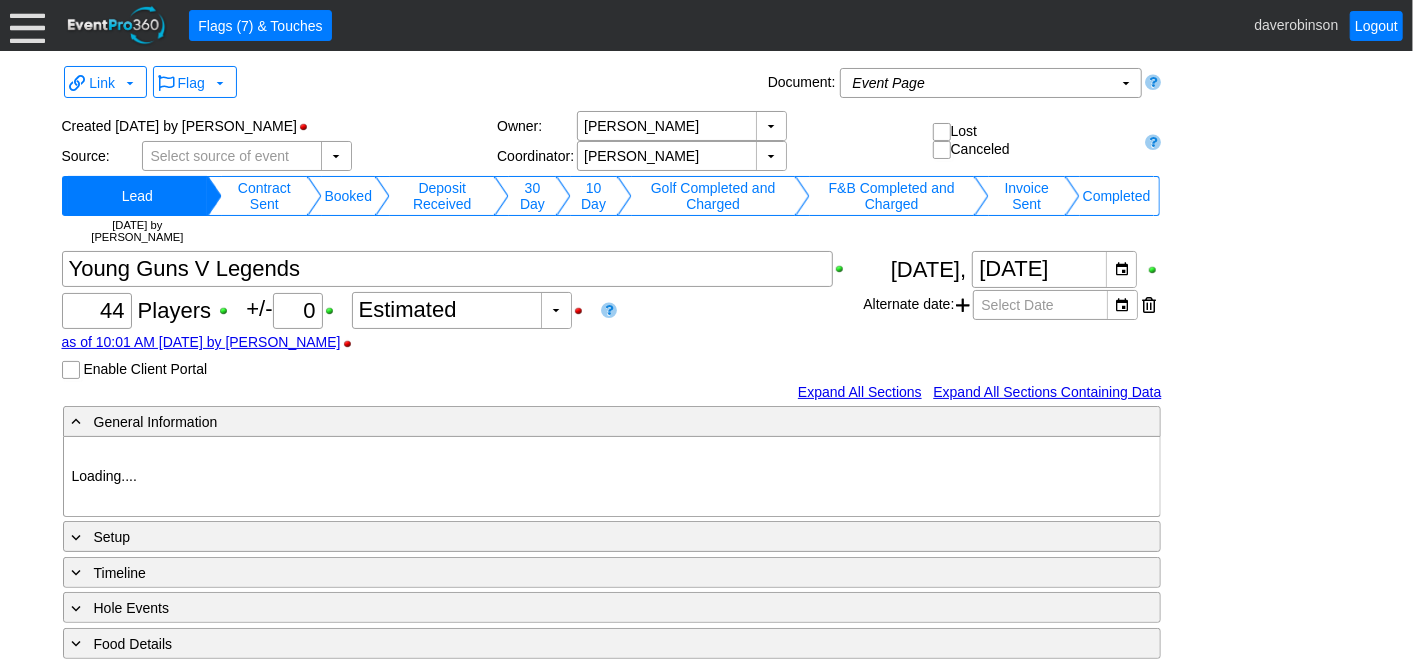 type on "Heritage Pointe Golf Club" 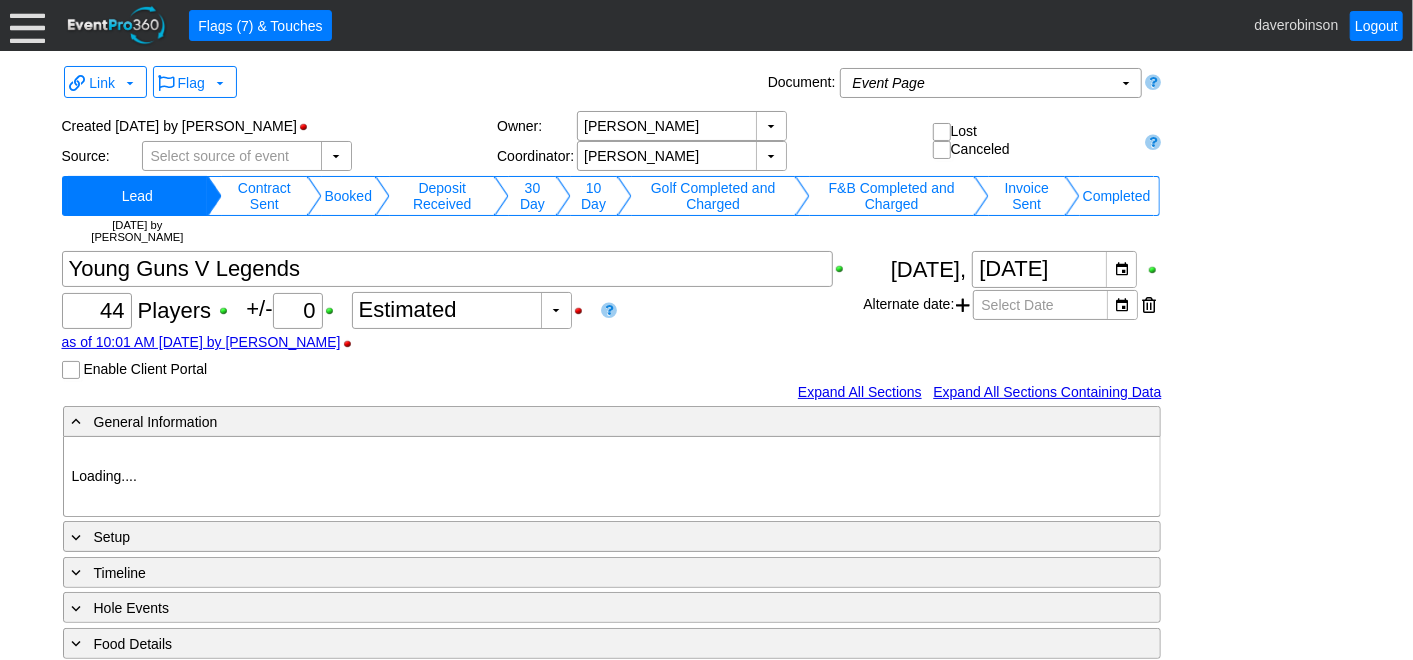 type on "Corporate Tournament" 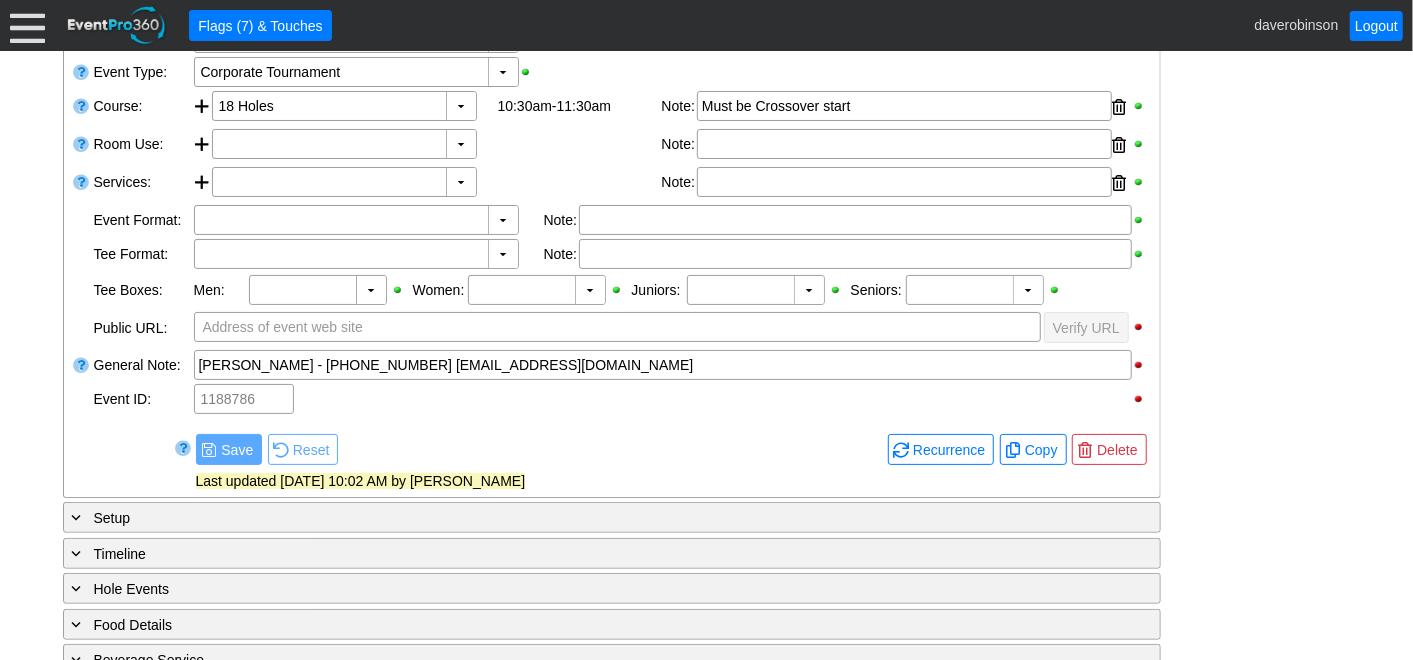 scroll, scrollTop: 0, scrollLeft: 0, axis: both 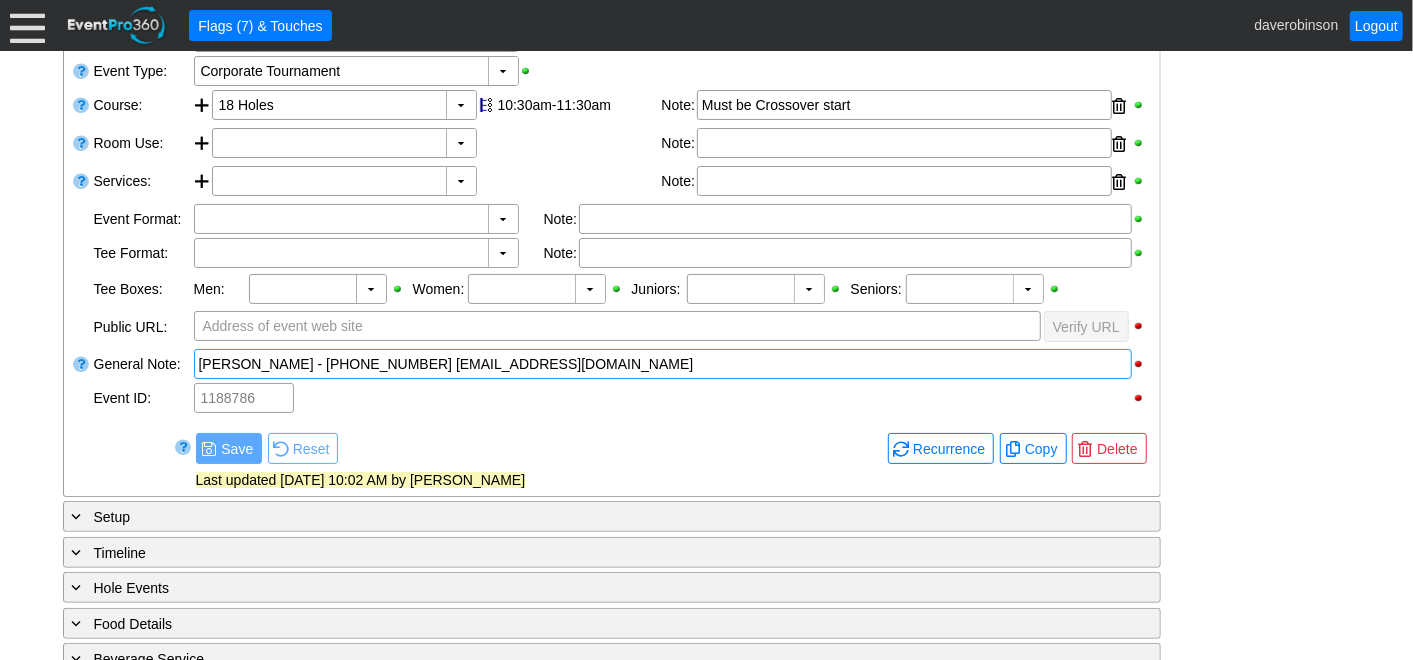 click on "Jordan Philips - 403-477-2012 JPhillips@marmotconstruction.com" at bounding box center (663, 364) 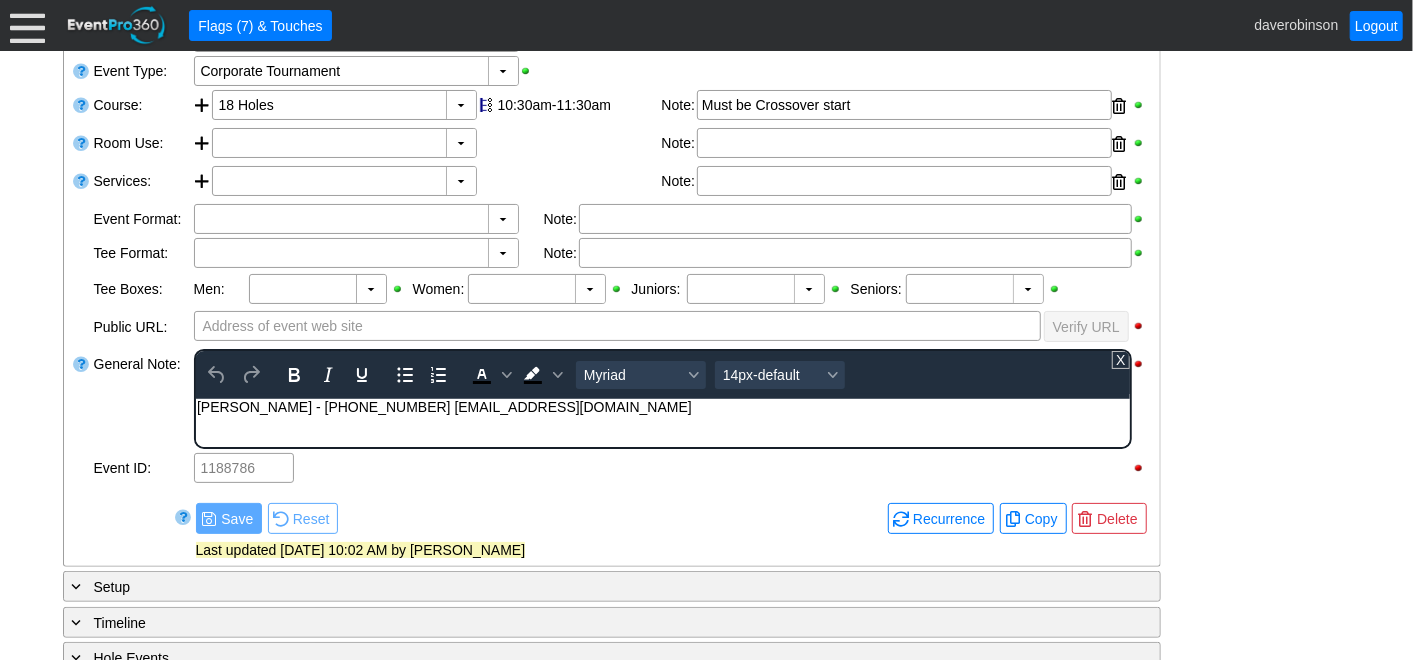 scroll, scrollTop: 0, scrollLeft: 0, axis: both 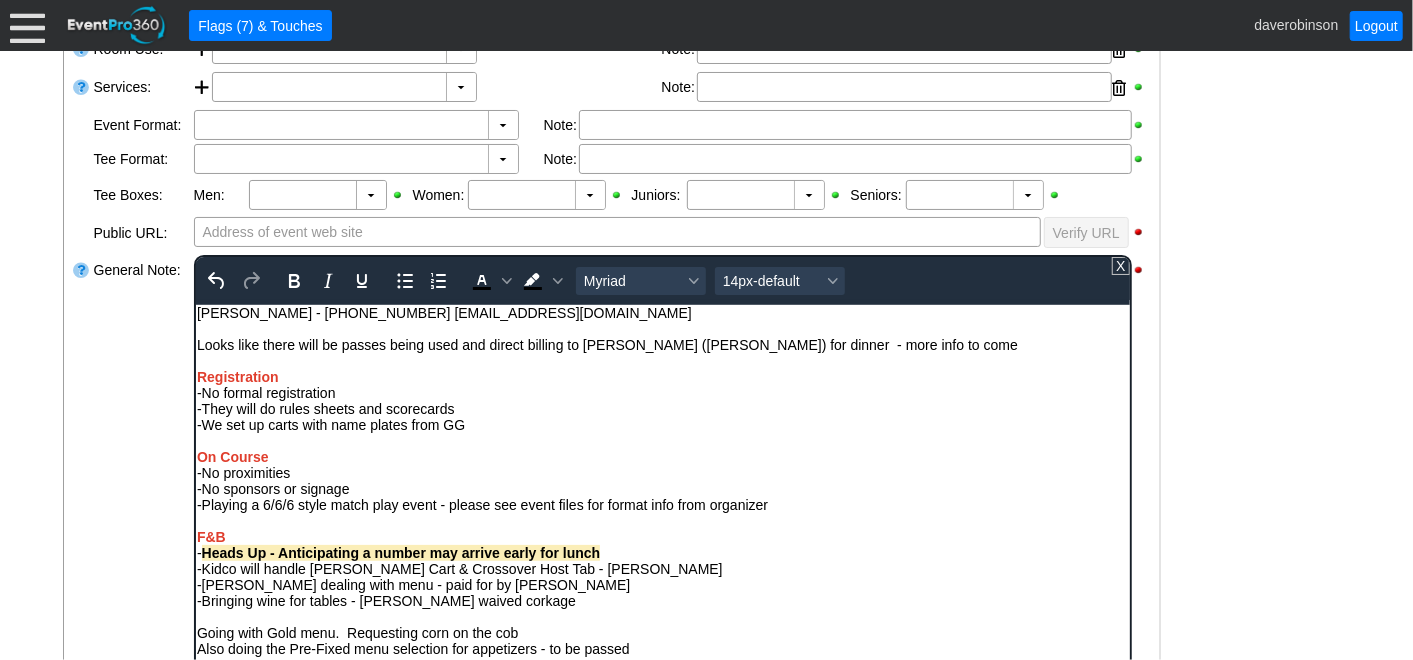 click on "Looks like there will be passes being used and direct billing to [PERSON_NAME] ([PERSON_NAME]) for dinner  - more info to come" at bounding box center [662, 344] 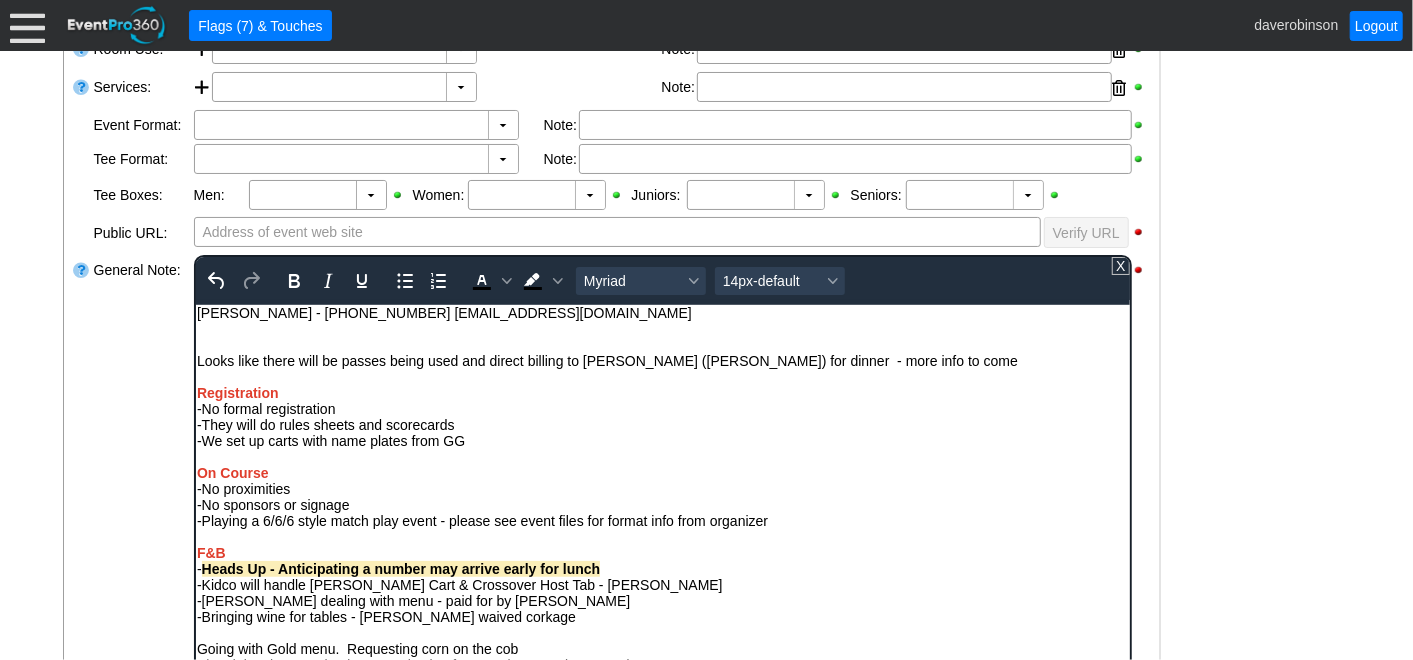 type 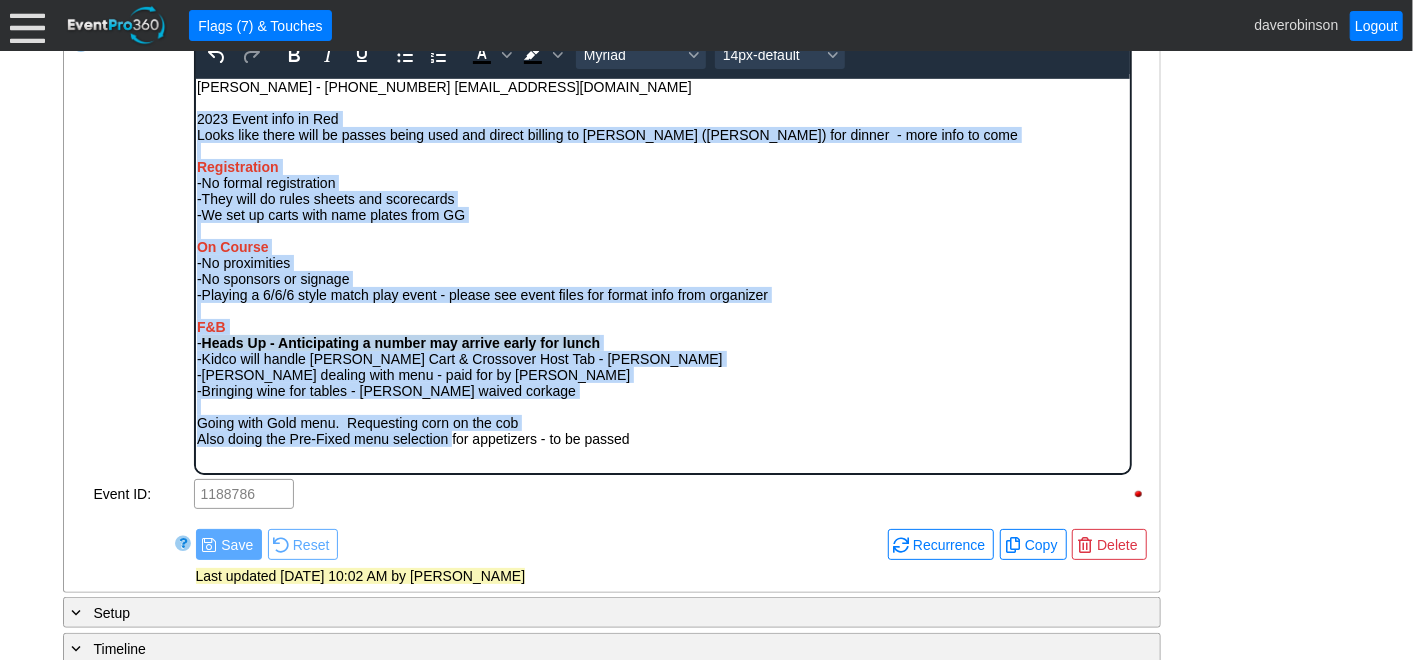 scroll, scrollTop: 842, scrollLeft: 0, axis: vertical 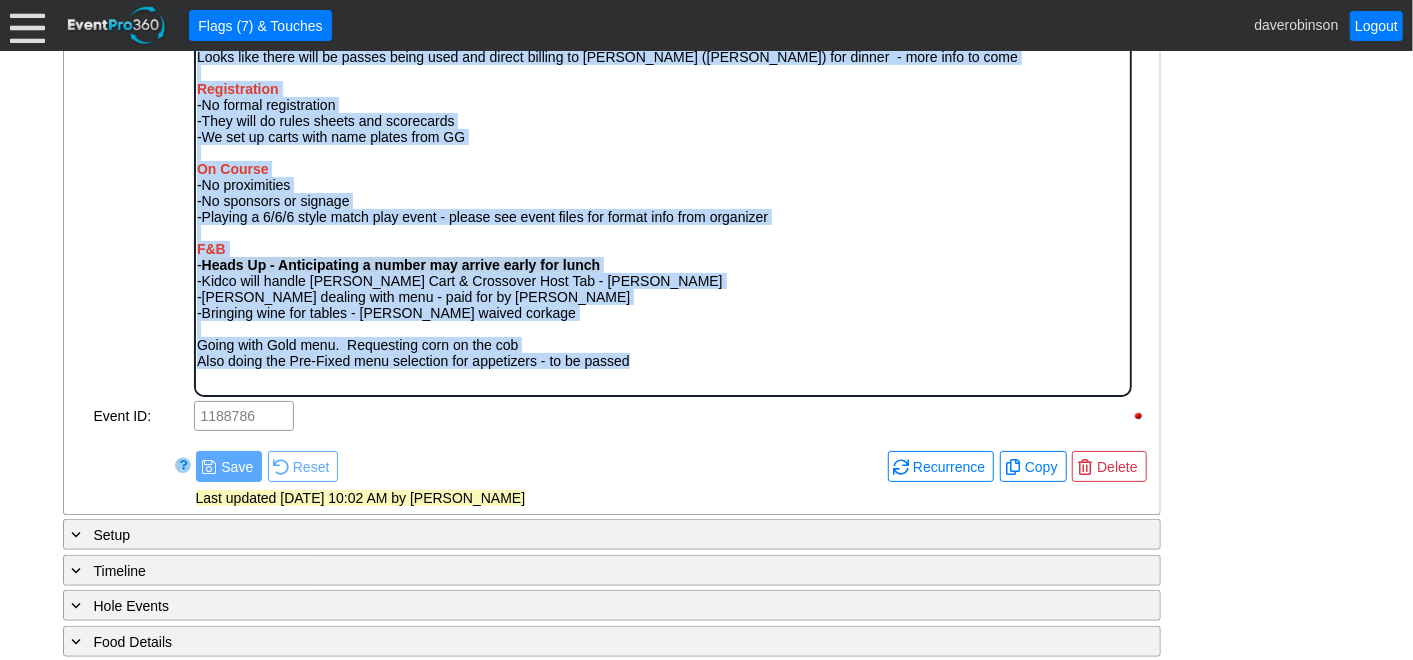 drag, startPoint x: 196, startPoint y: 43, endPoint x: 713, endPoint y: 389, distance: 622.0972 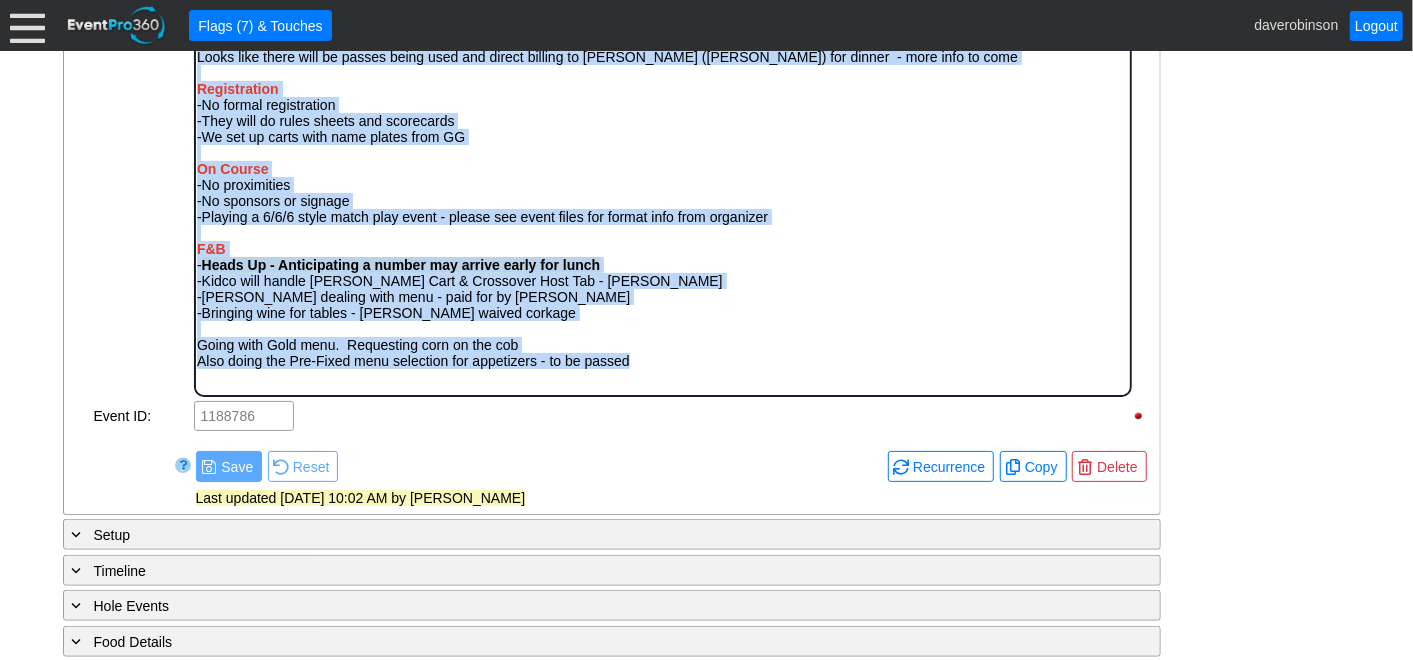 click on "Jordan Philips - 403-477-2012 JPhillips@marmotconstruction.com 2023 Event info in Red Looks like there will be passes being used and direct billing to Volker Stevin (Mike Festa) for dinner  - more info to come Registration -No formal registration -They will do rules sheets and scorecards -We set up carts with name plates from GG On Course -No proximities -No sponsors or signage -Playing a 6/6/6 style match play event - please see event files for format info from organizer F&B - Heads Up - Anticipating a number may arrive early for lunch -Kidco will handle Bev Cart & Crossover Host Tab - Kent Raing -Christa dealing with menu - paid for by Volker Stevin -Bringing wine for tables - Dave waived corkage Going with Gold menu.  Requesting corn on the cob Also doing the Pre-Fixed menu selection for appetizers - to be passed" at bounding box center [662, 189] 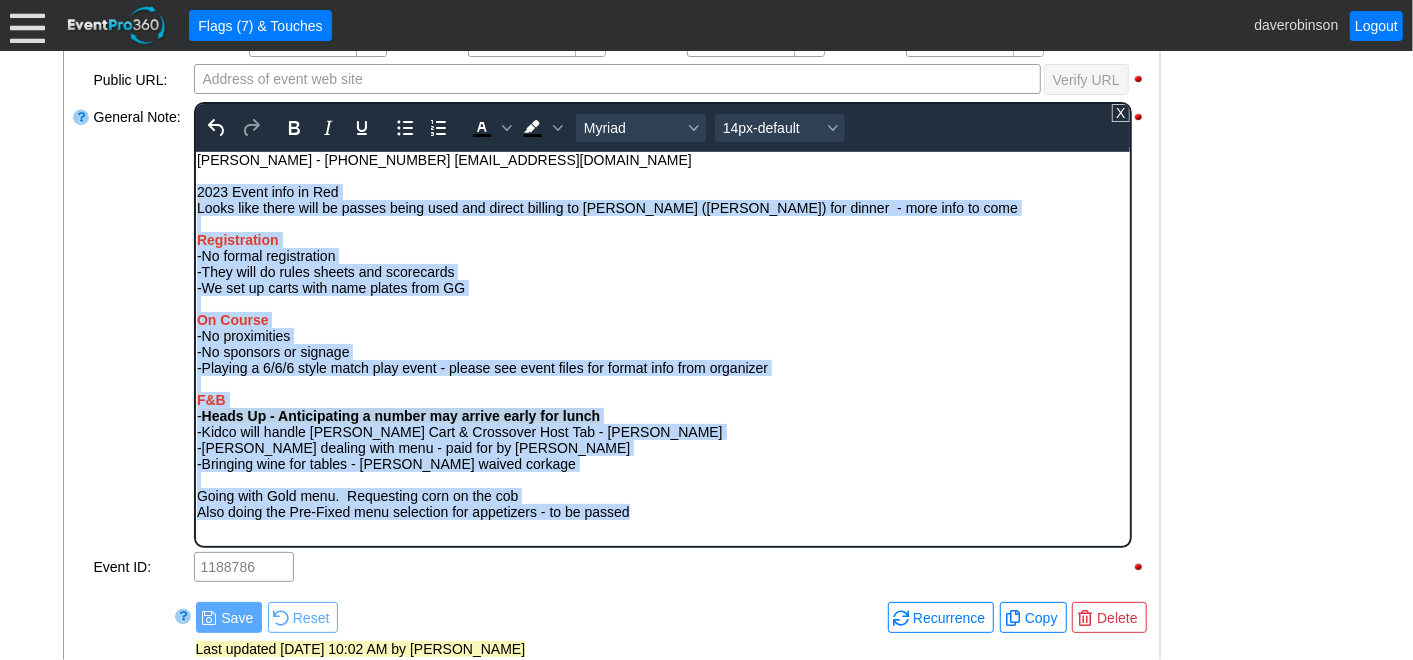 scroll, scrollTop: 509, scrollLeft: 0, axis: vertical 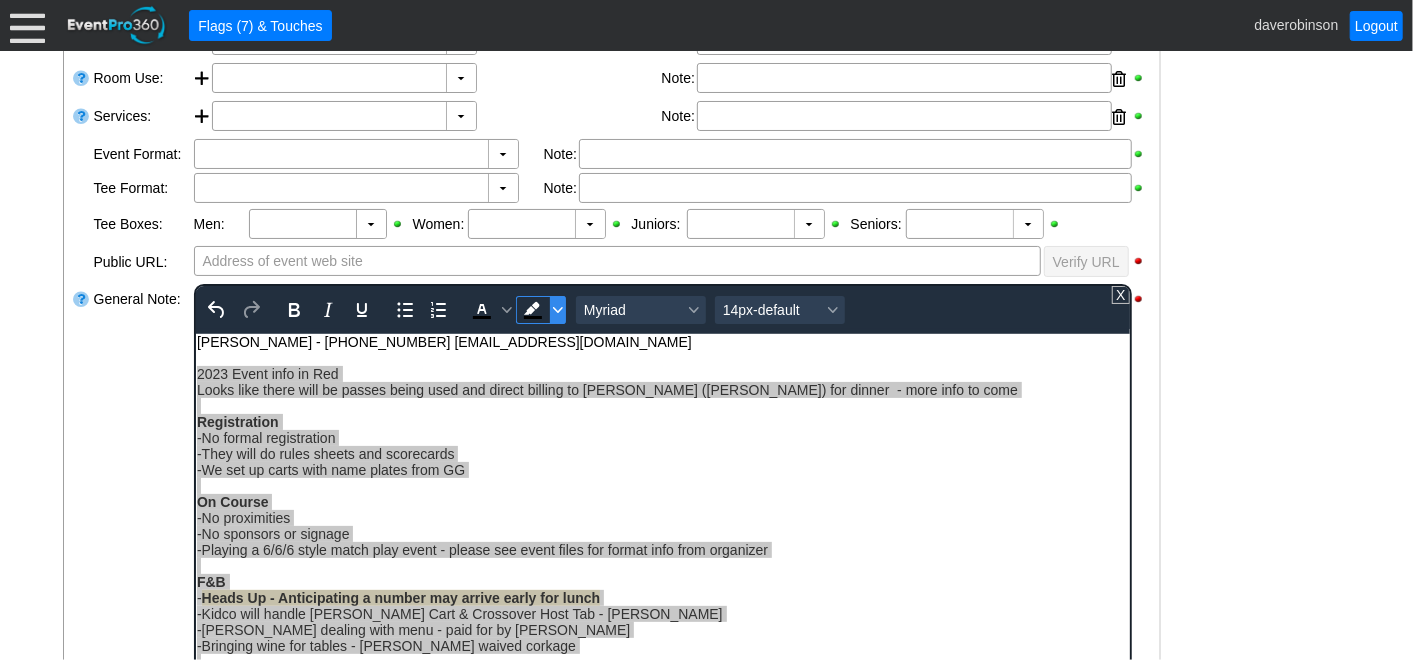 click at bounding box center (557, 310) 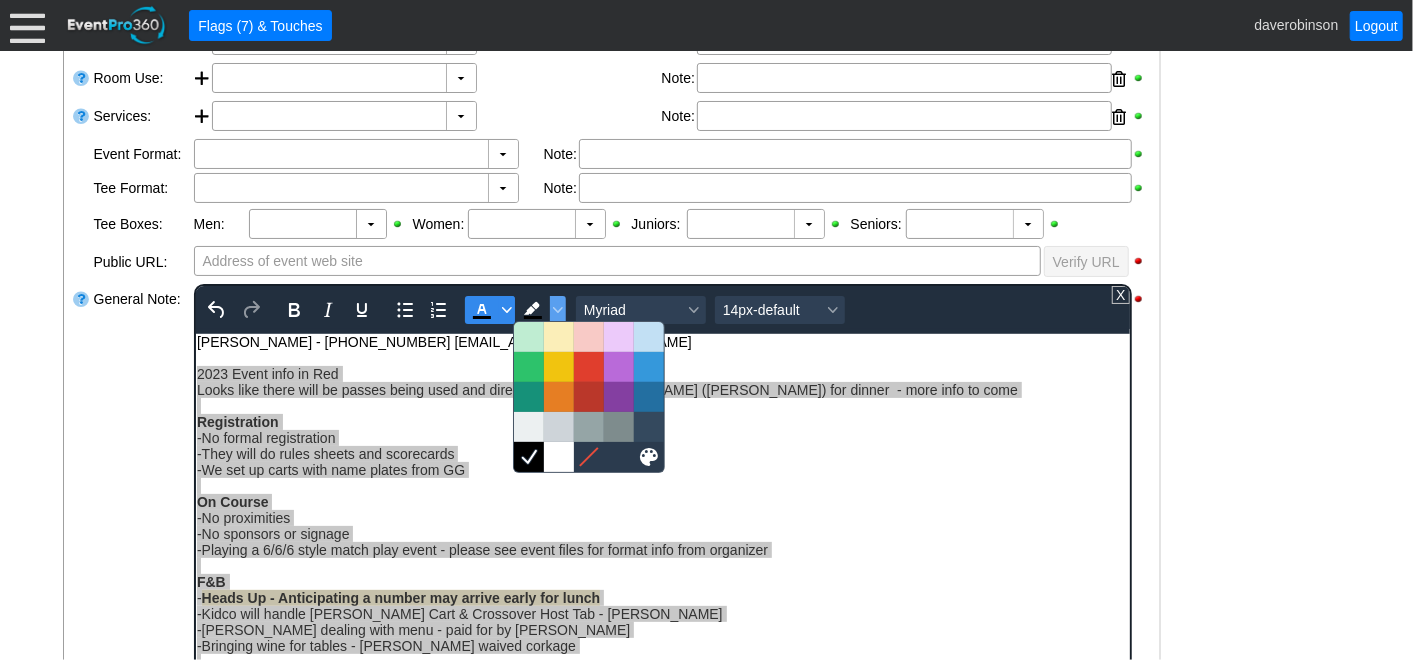 click at bounding box center (506, 310) 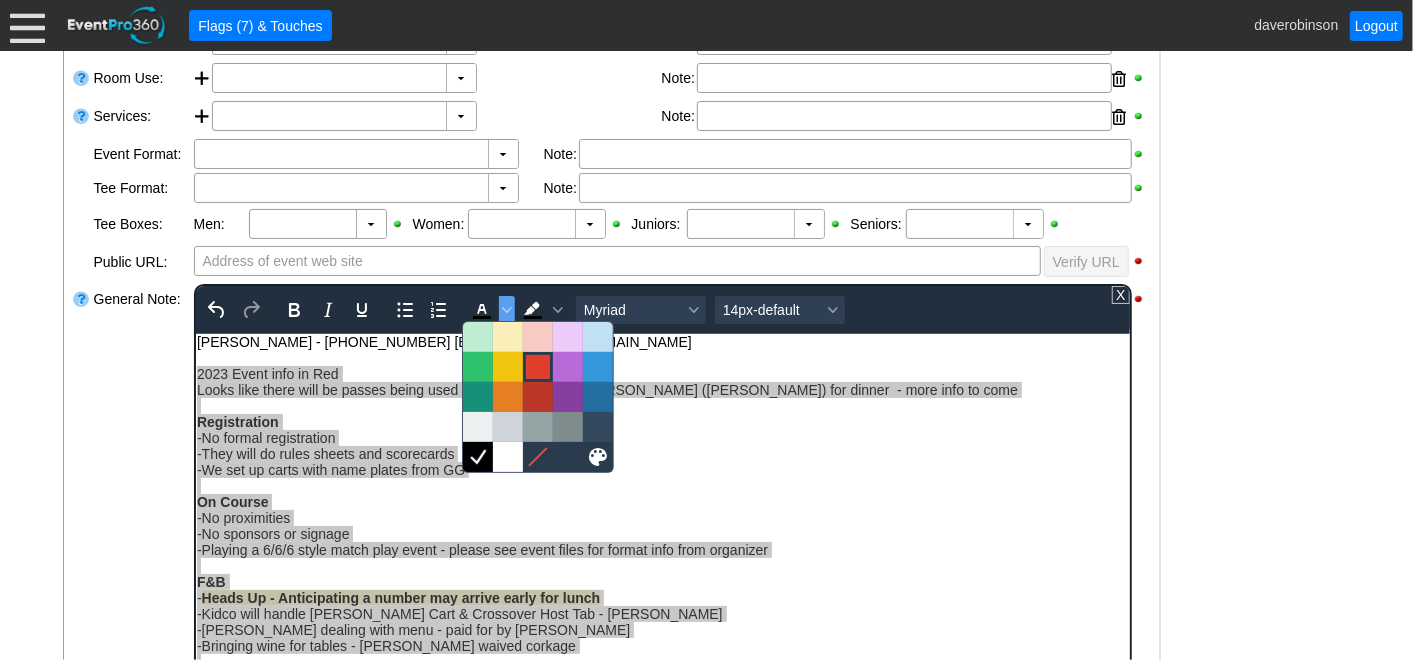 click at bounding box center (538, 367) 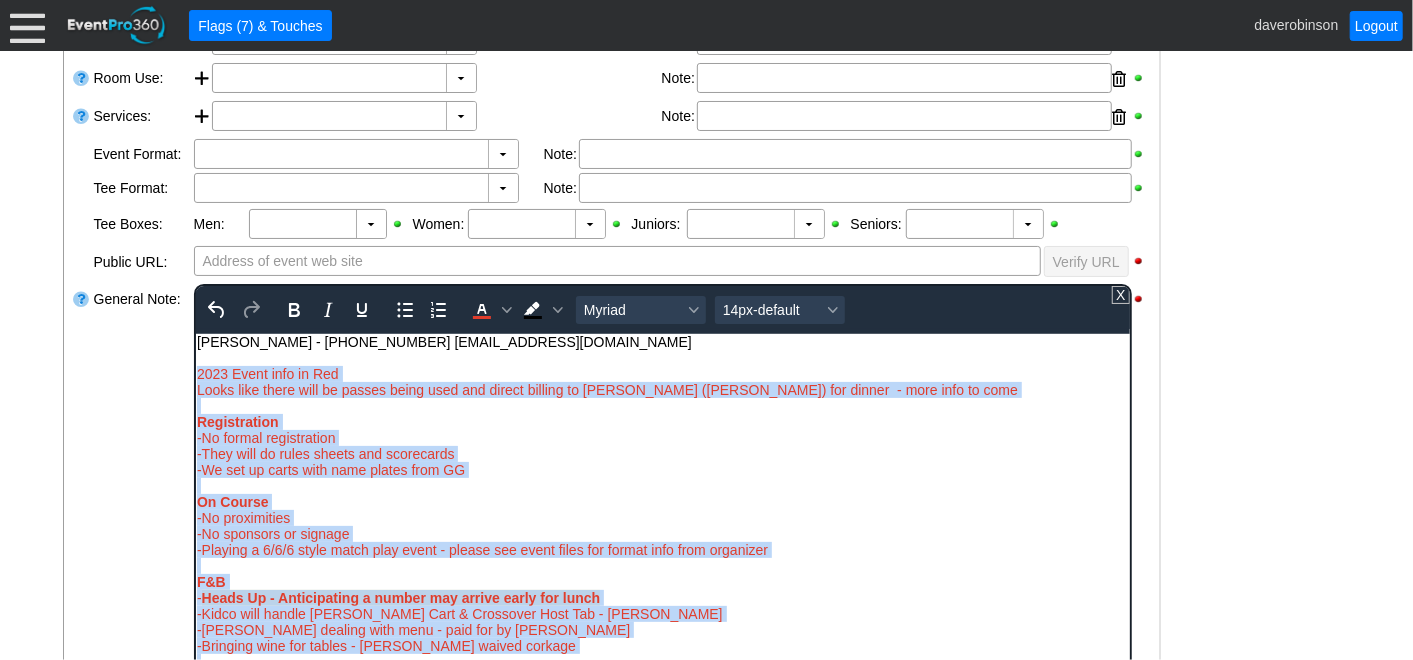 click on "Registration" at bounding box center [662, 421] 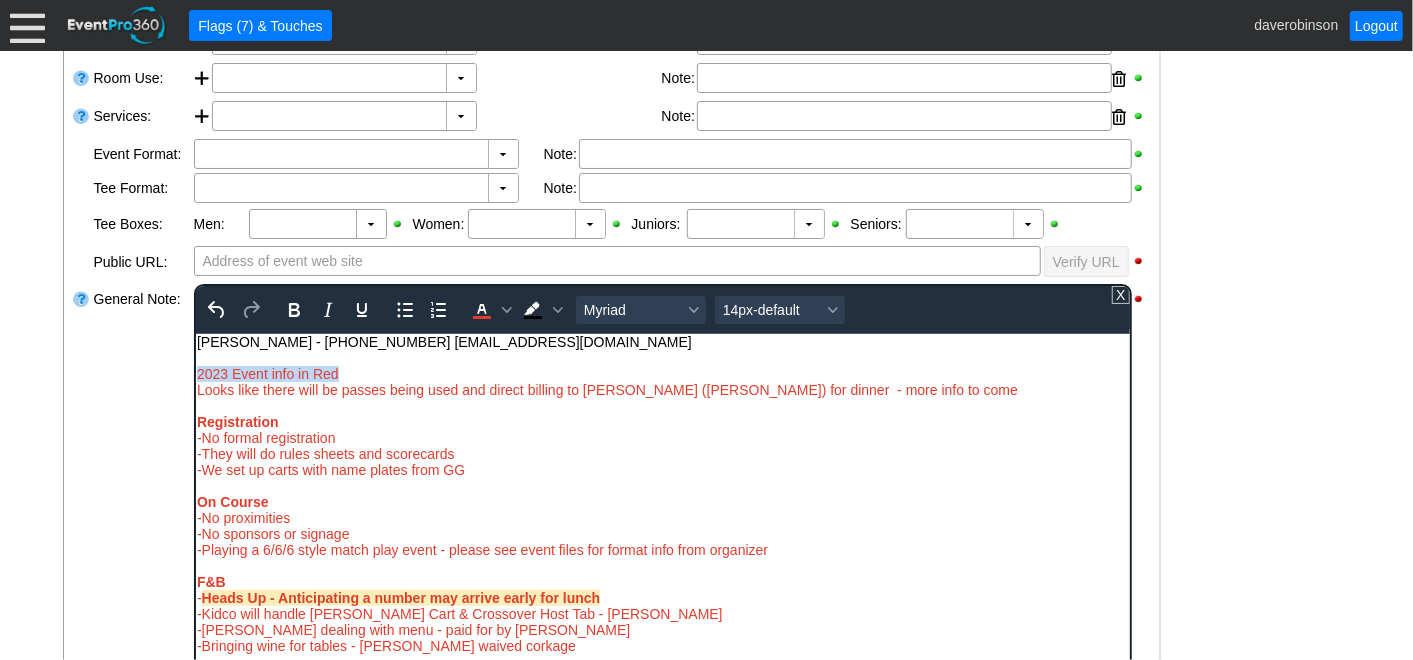 drag, startPoint x: 196, startPoint y: 374, endPoint x: 339, endPoint y: 370, distance: 143.05594 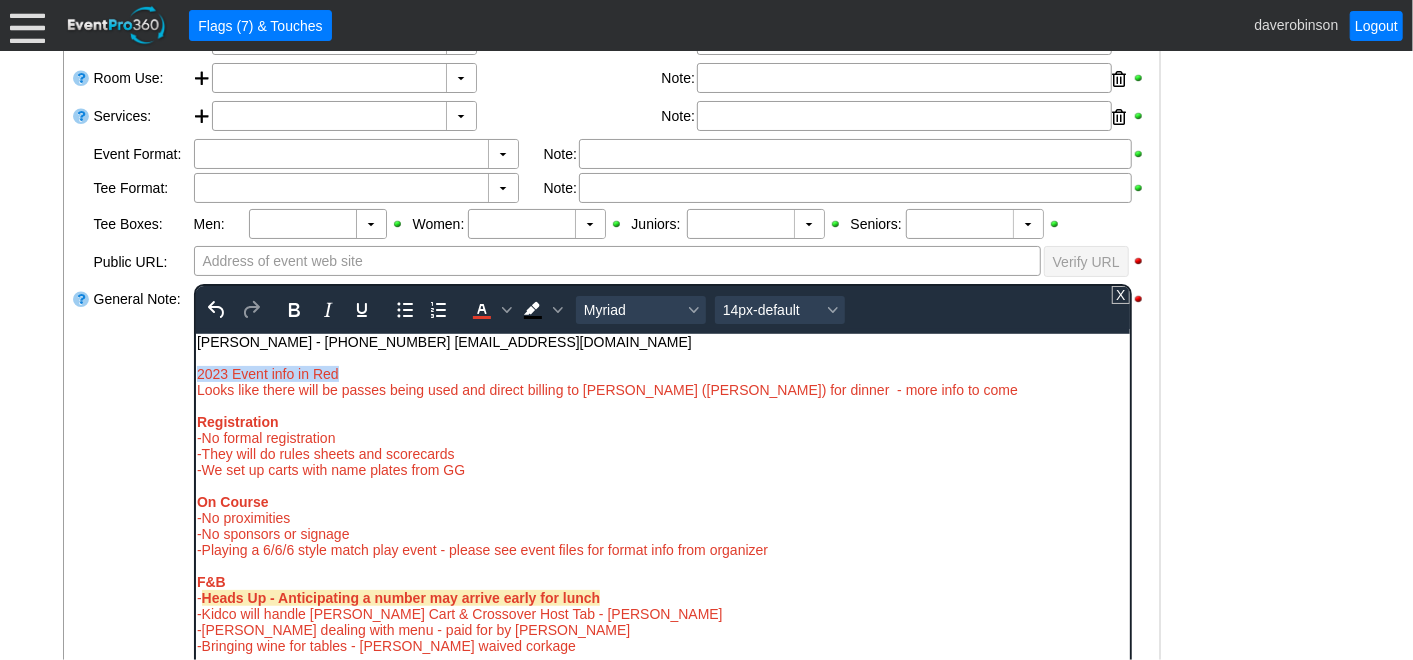 click on "2023 Event info in Red" at bounding box center [662, 373] 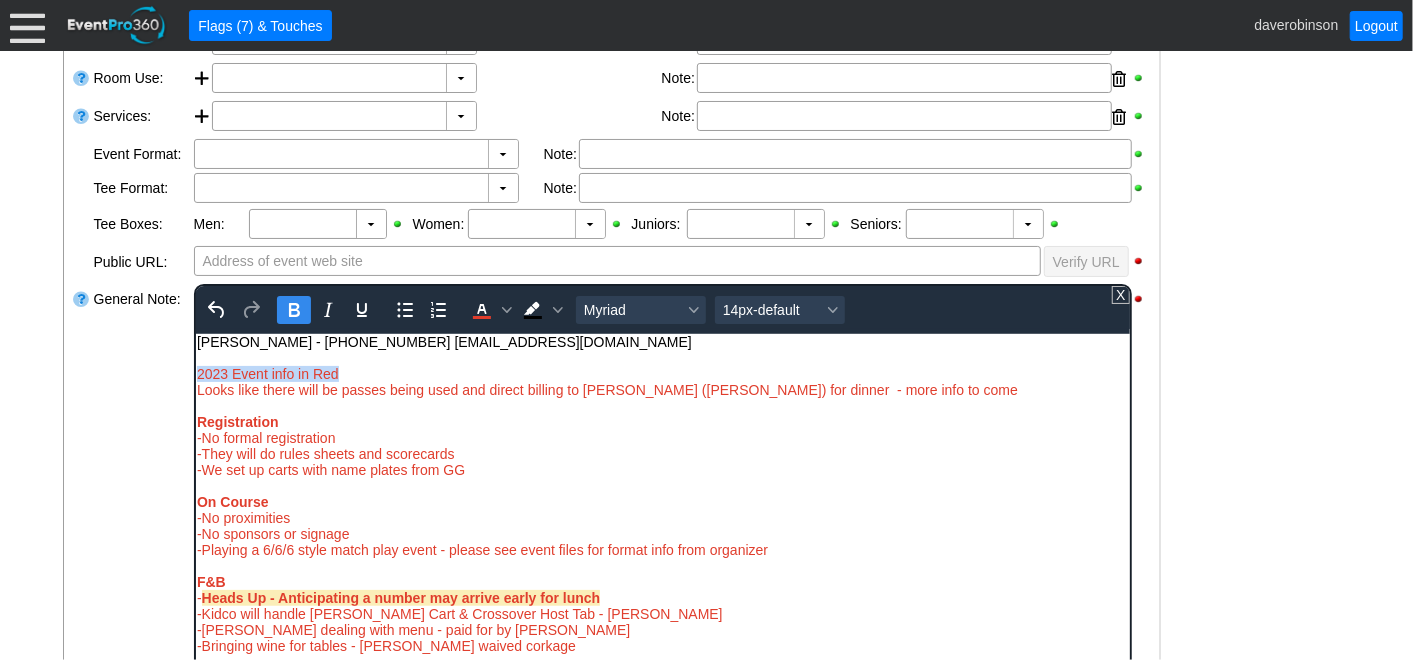 click 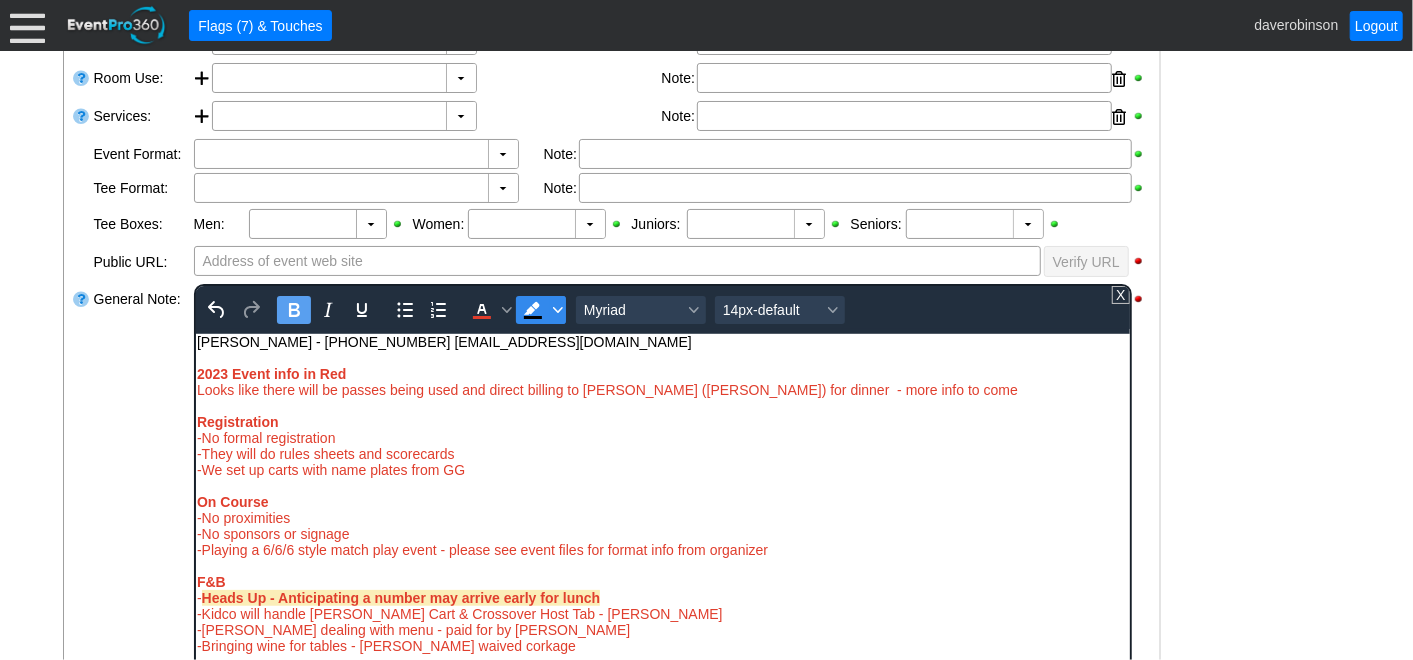 click 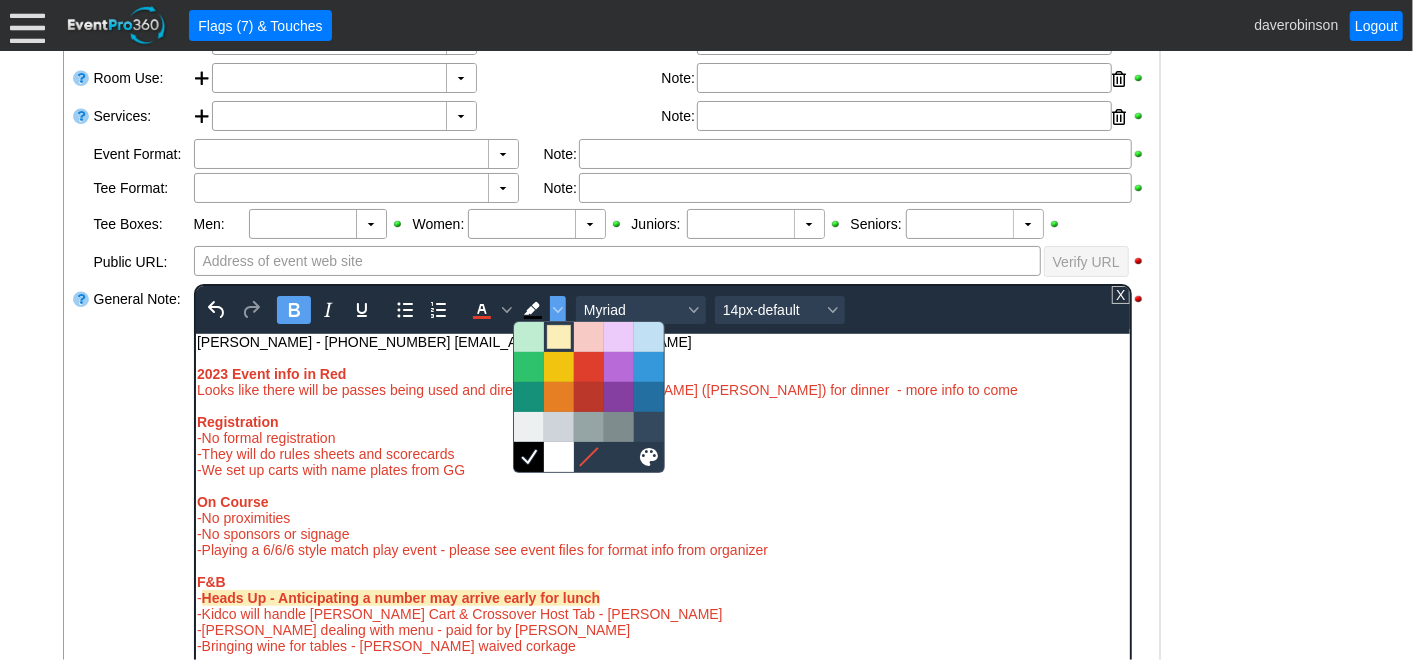 click at bounding box center (559, 337) 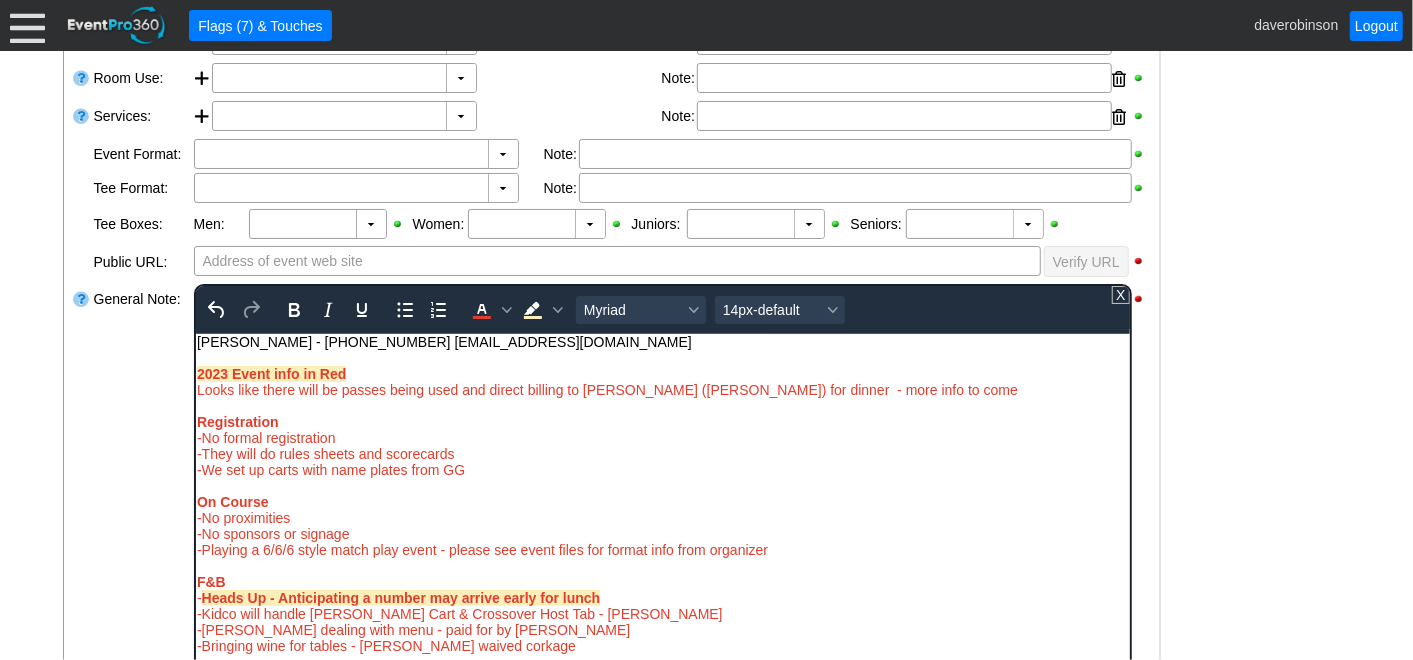 click on "-No formal registration" at bounding box center (662, 437) 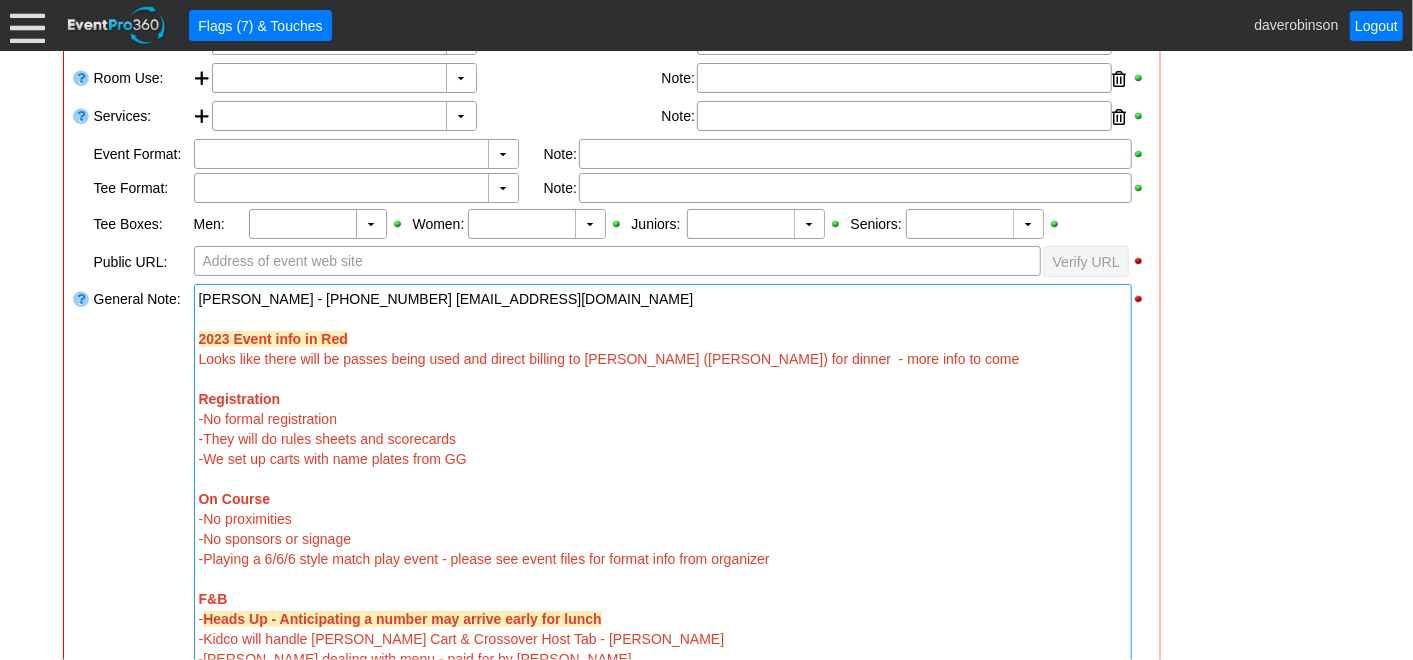 click on "- General Information
▼
Loading....
Remove all highlights
Facility:
▼ Χ Heritage Pointe Golf Club
Event Type:
▼ Χ Corporate Tournament
Course:
▼ Χ 18 Holes
10:30am-11:30am
Select time" at bounding box center [707, 579] 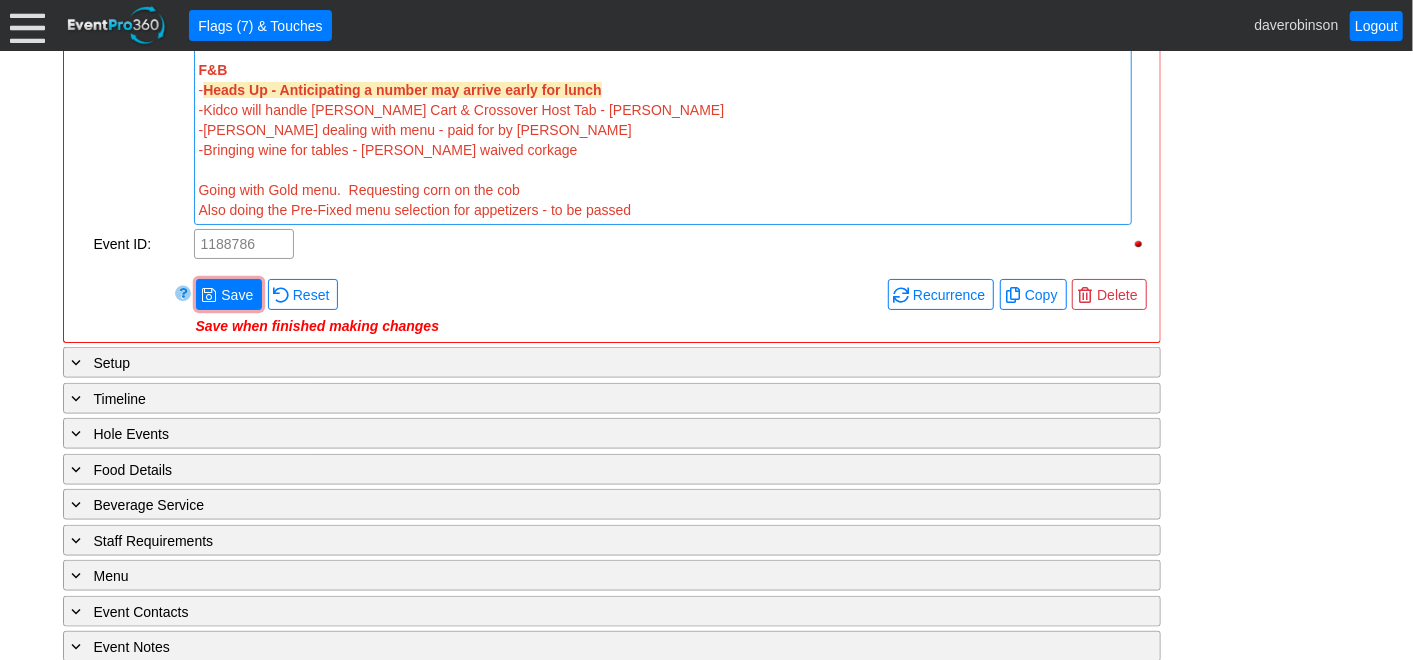 scroll, scrollTop: 1065, scrollLeft: 0, axis: vertical 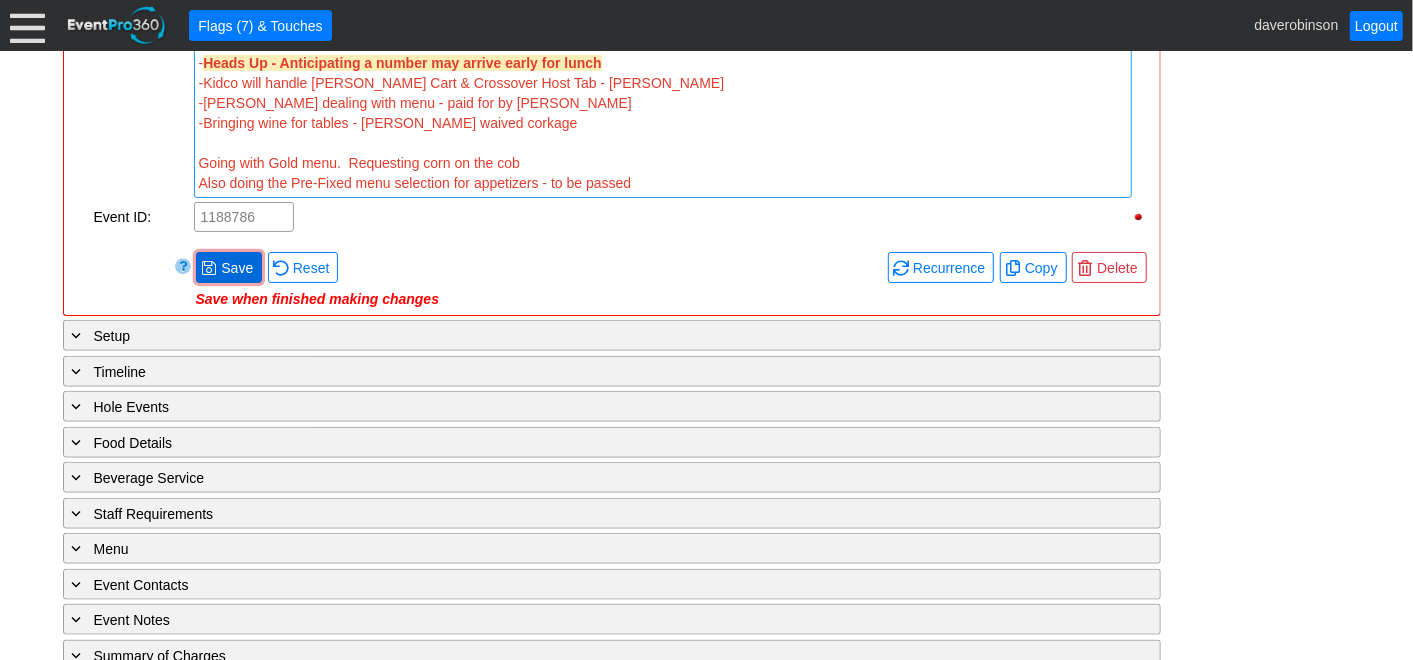 click on "Save" at bounding box center (237, 268) 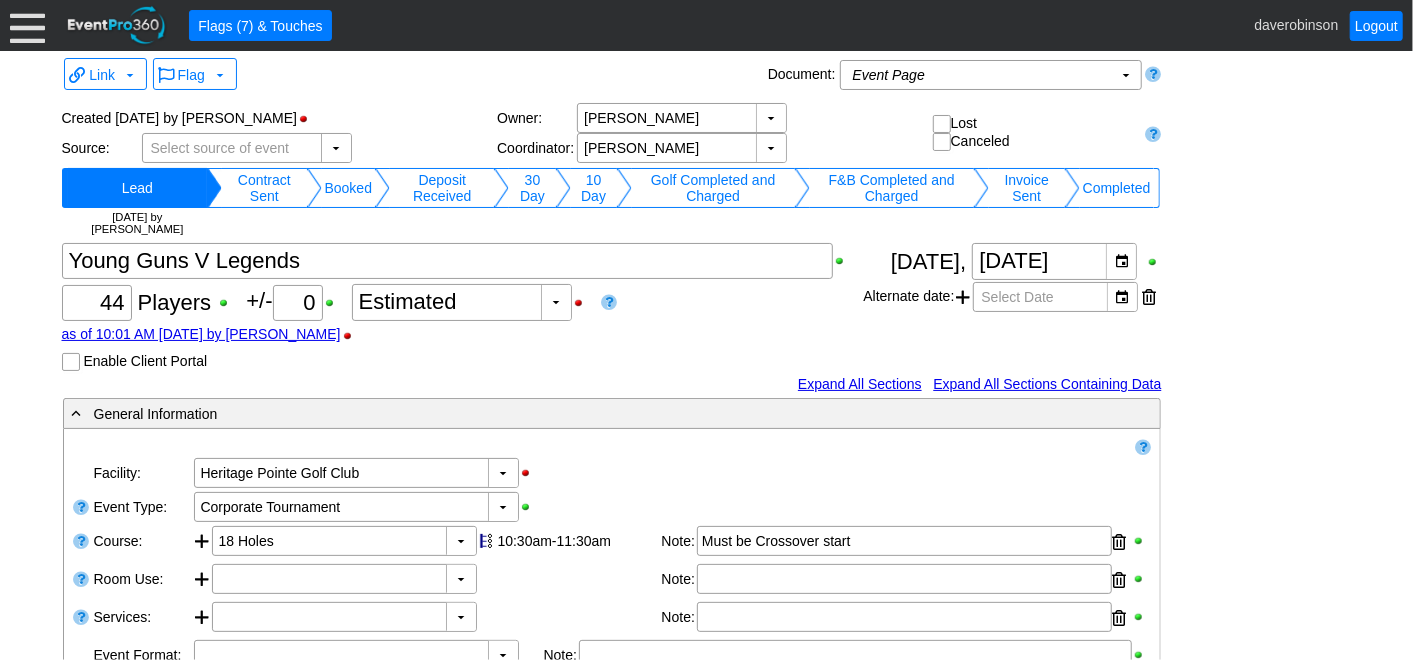 scroll, scrollTop: 0, scrollLeft: 0, axis: both 